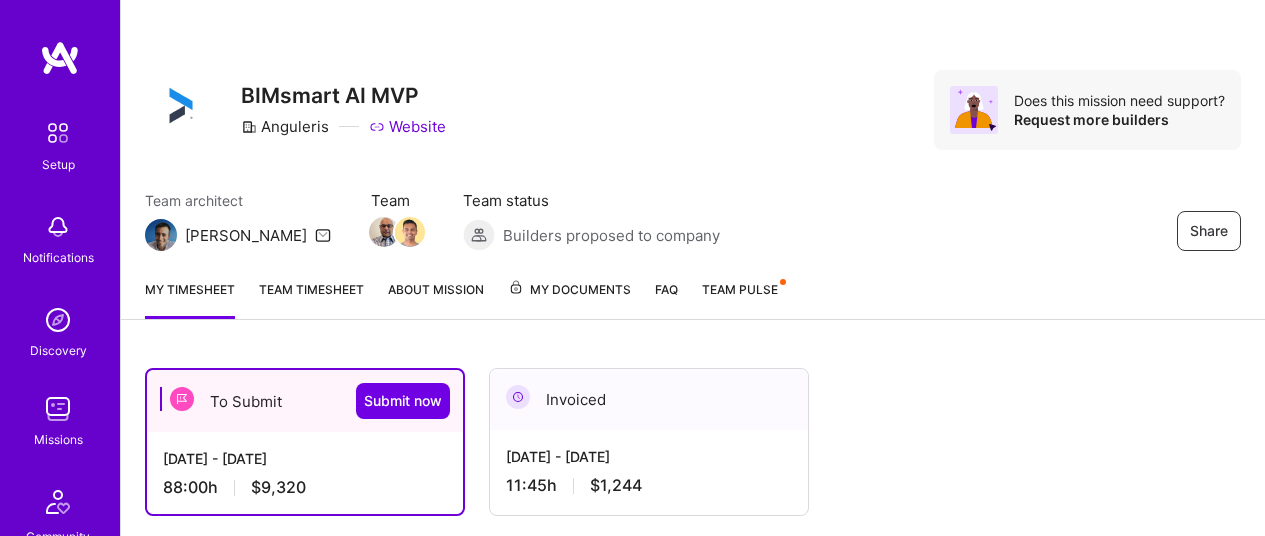 scroll, scrollTop: 0, scrollLeft: 0, axis: both 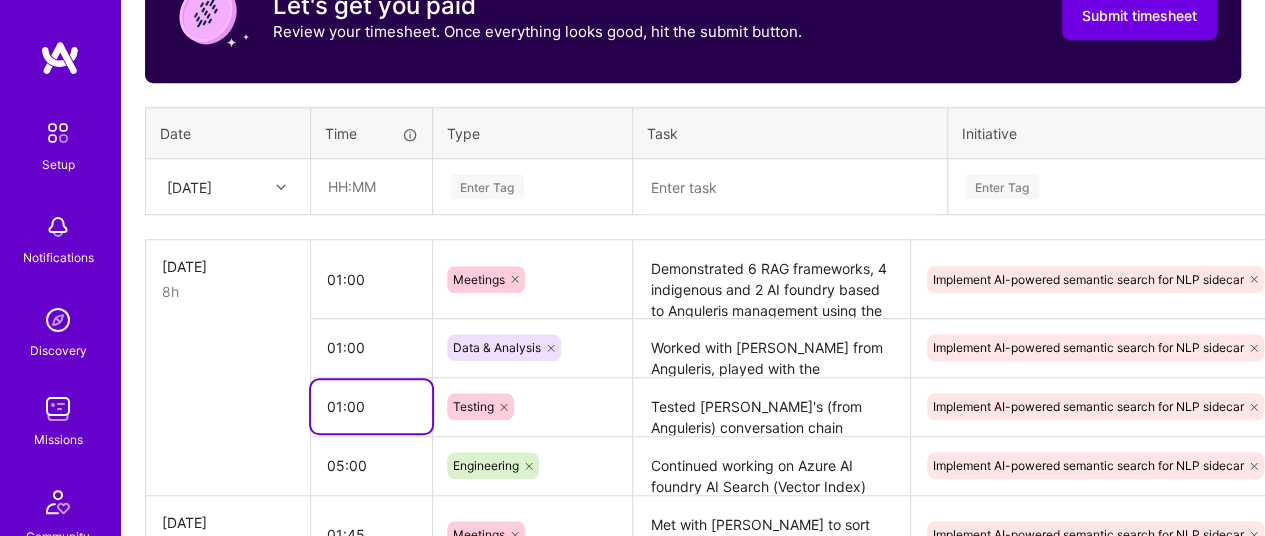 click on "01:00" at bounding box center (371, 406) 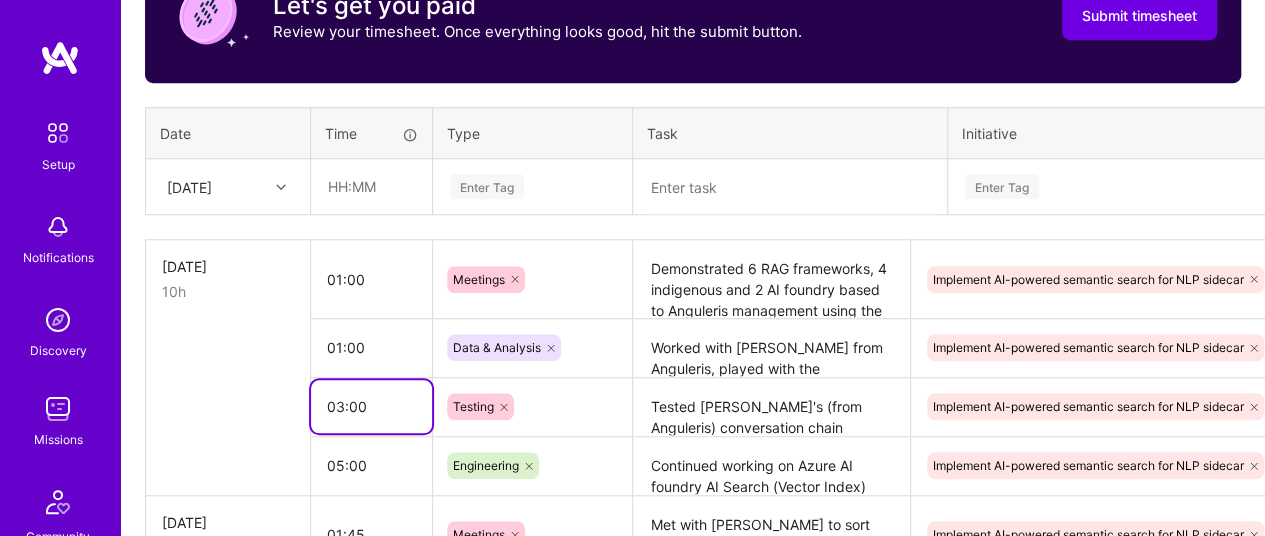 type on "03:00" 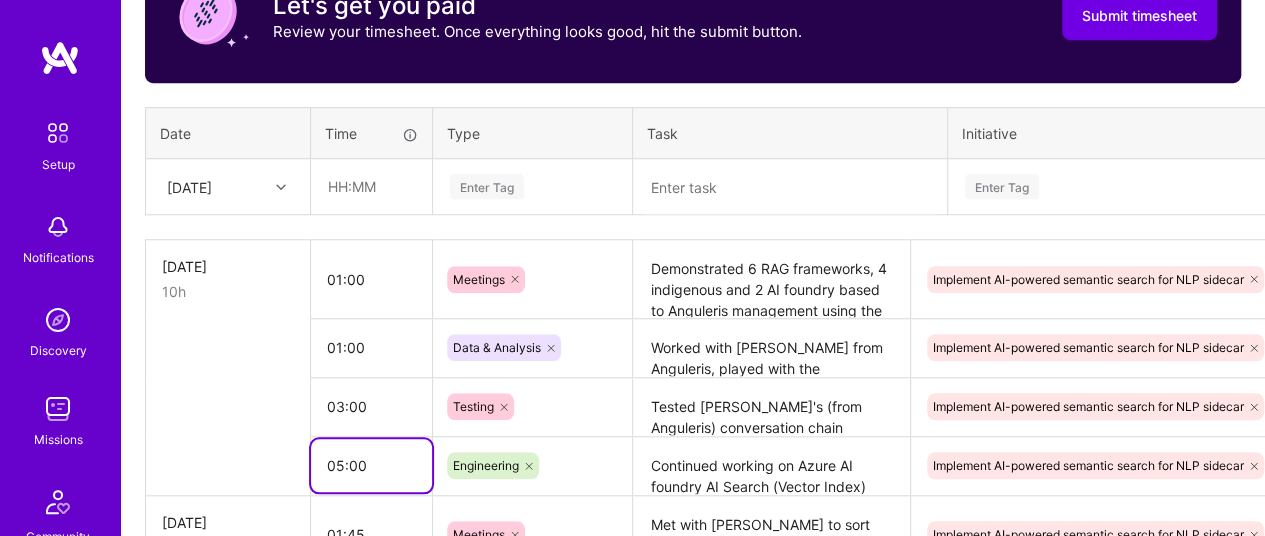 click on "05:00" at bounding box center (371, 465) 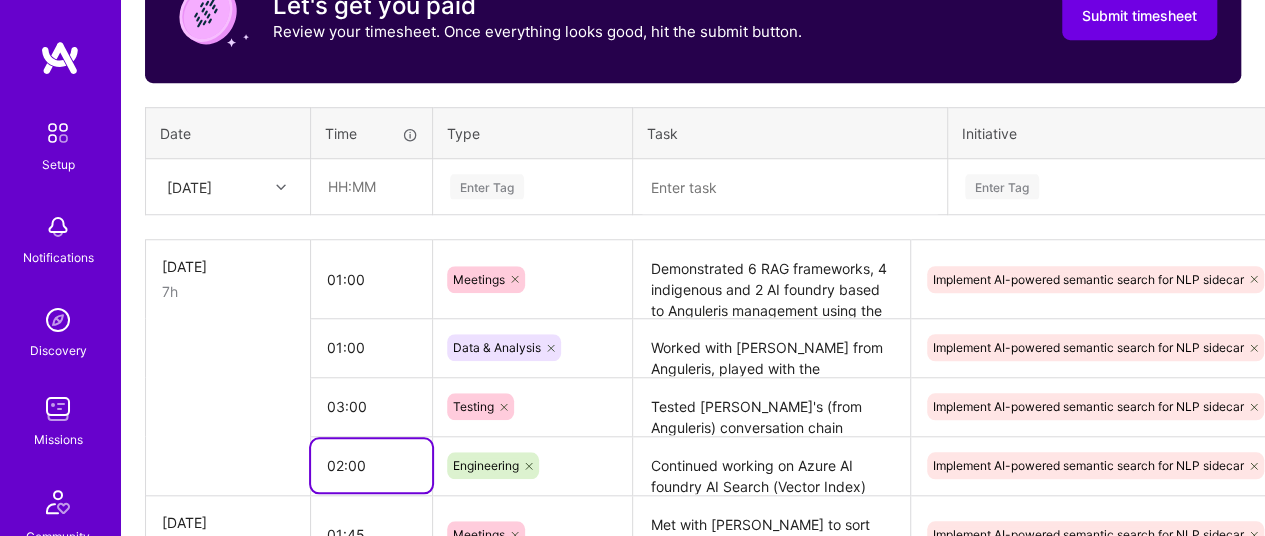 type on "02:00" 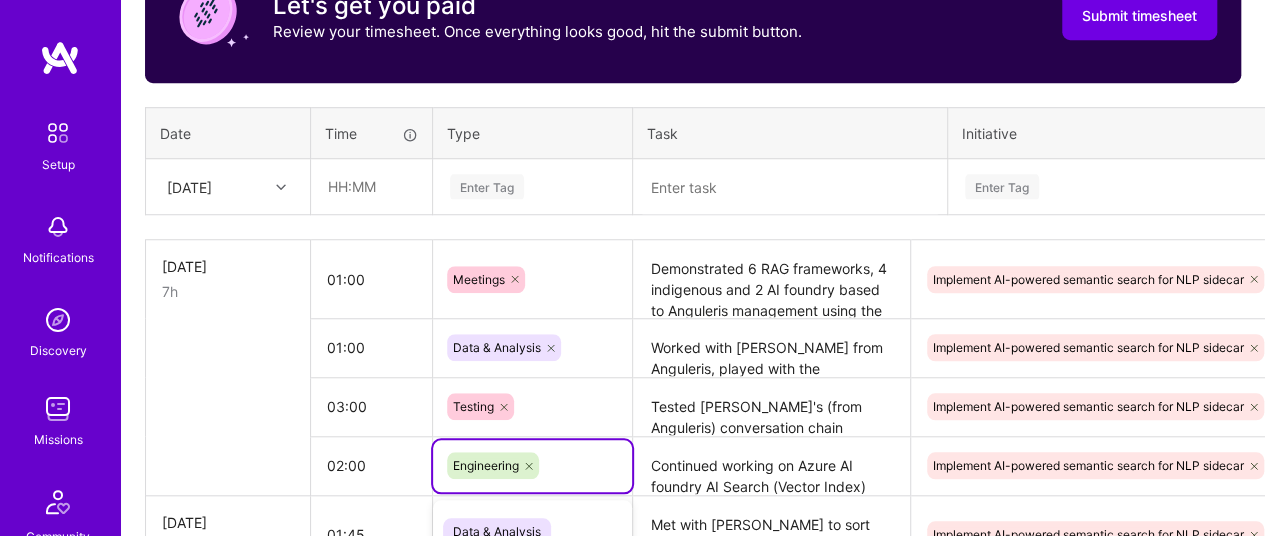 click on "option Documentation focused, 0 of 2. 16 results available. Use Up and Down to choose options, press Enter to select the currently focused option, press Escape to exit the menu. Engineering
Data & Analysis Design Documentation Growth Management Marketing Meetings Operational Planning Research Strategy Testing Other Out of office types Holiday Sick Day Time off" at bounding box center (532, 466) 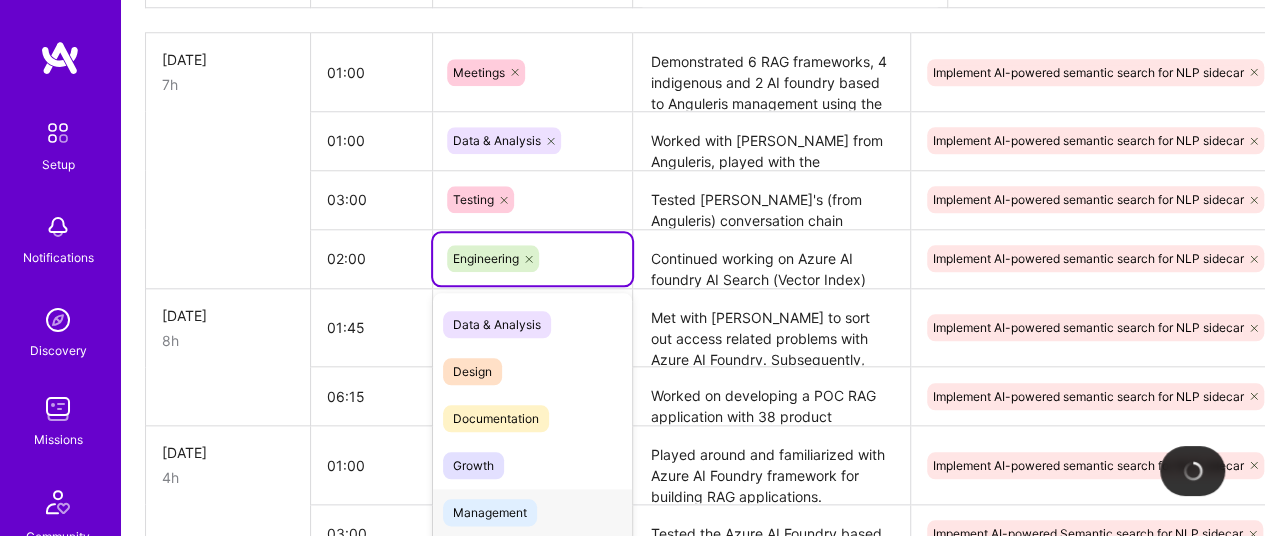 scroll, scrollTop: 942, scrollLeft: 0, axis: vertical 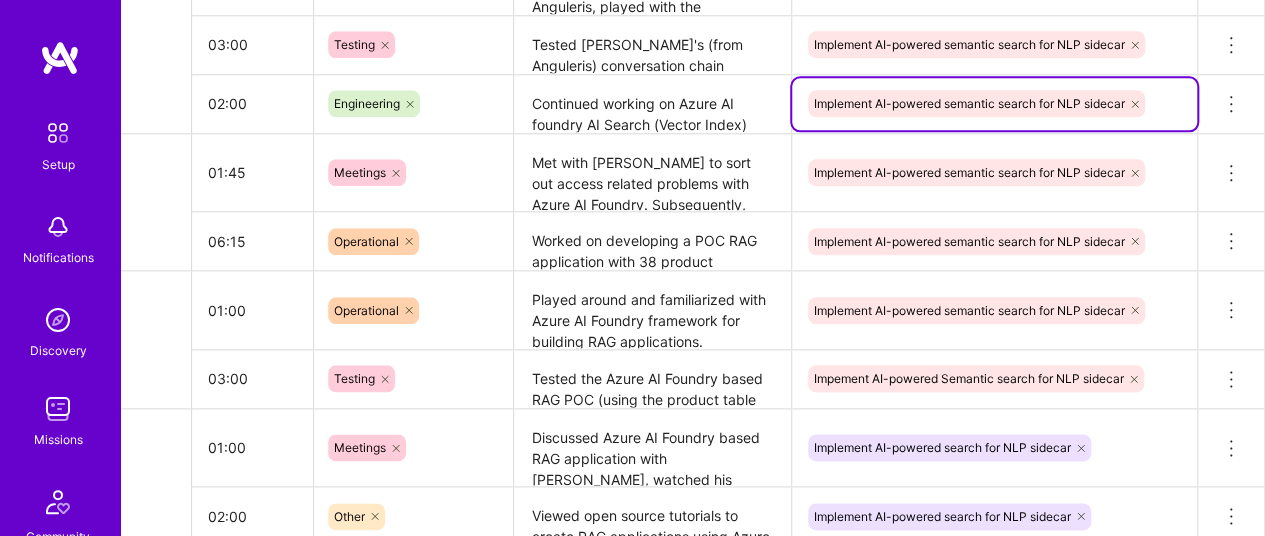 drag, startPoint x: 834, startPoint y: 92, endPoint x: 873, endPoint y: 93, distance: 39.012817 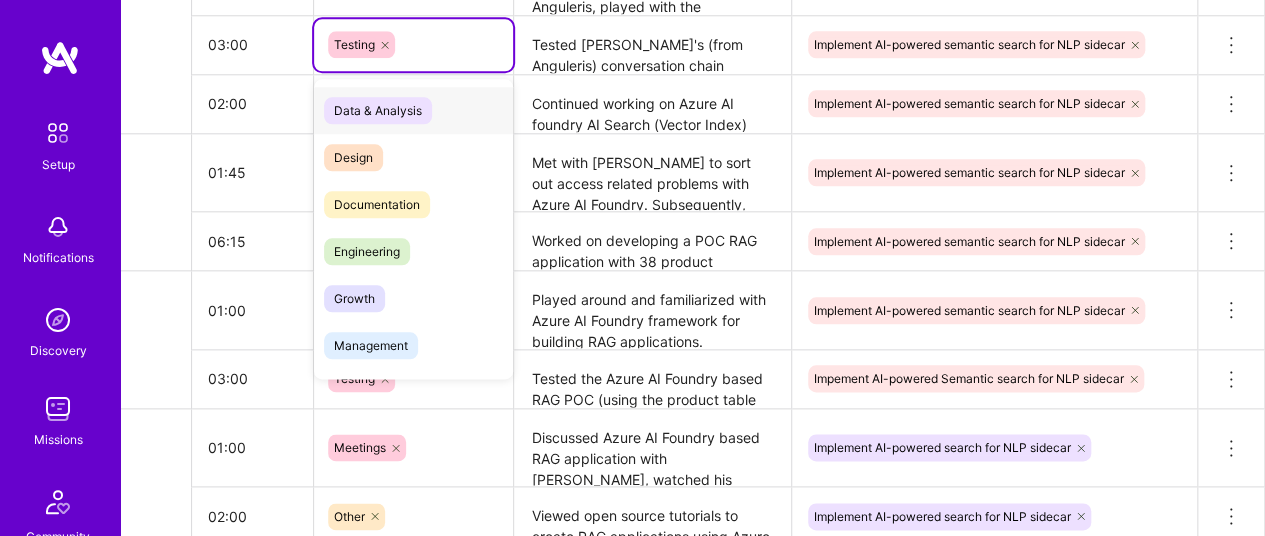 click on "Testing" at bounding box center [413, 44] 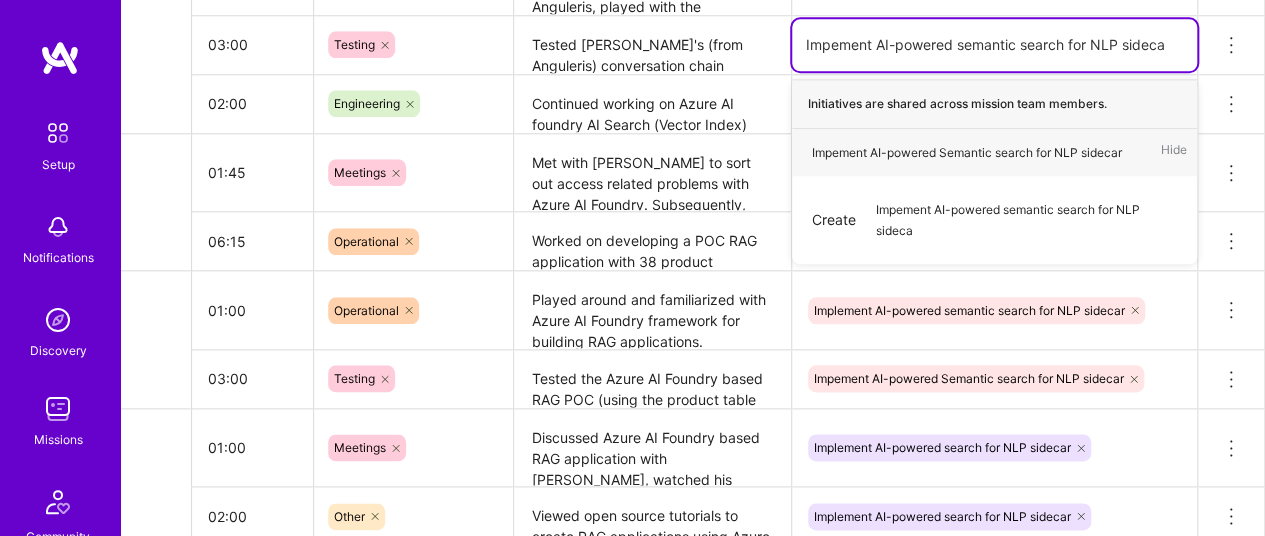 type on "Impement AI-powered semantic search for NLP sidecar" 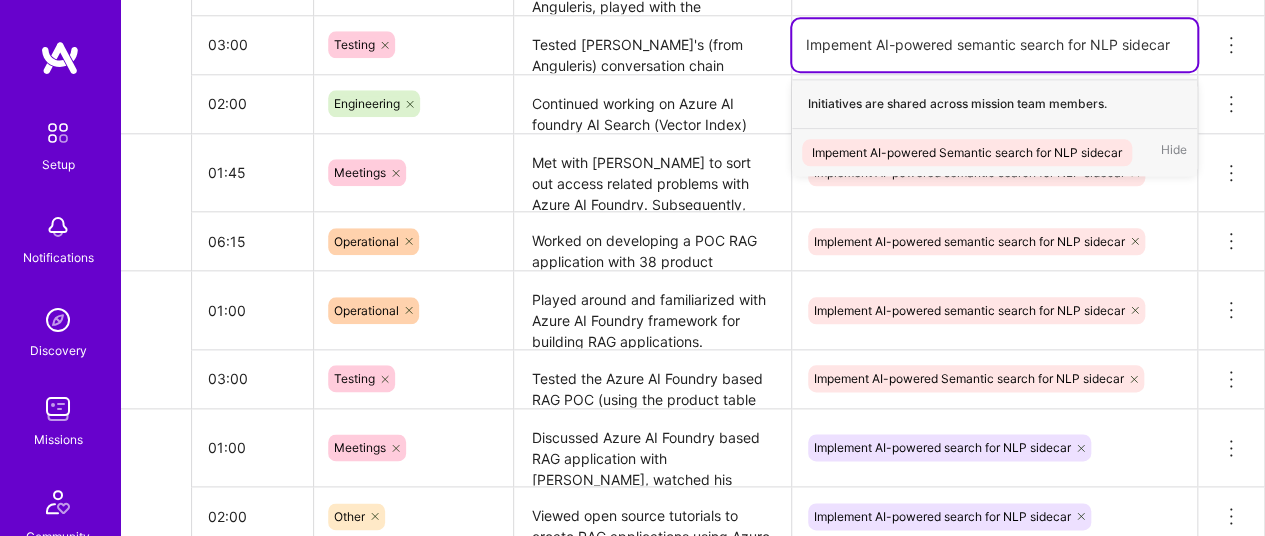 type 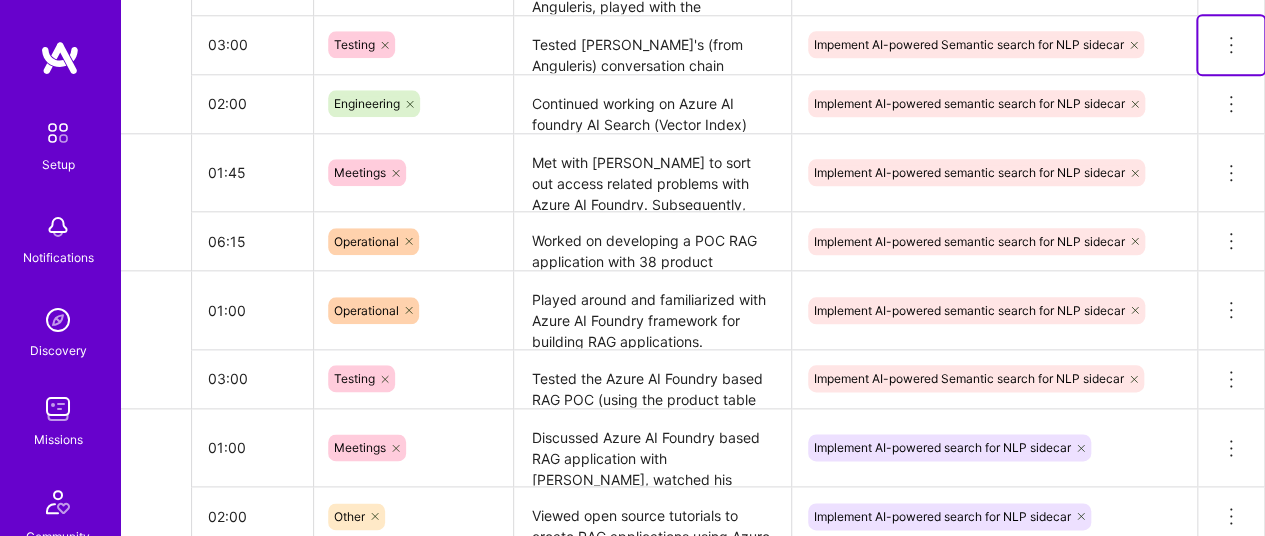 click 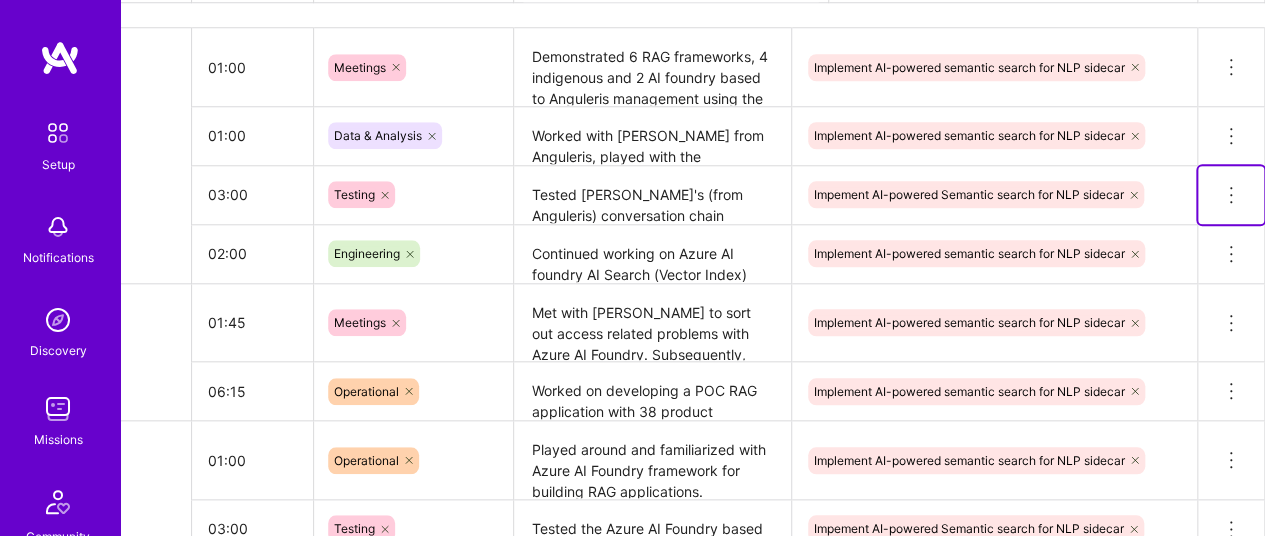 scroll, scrollTop: 906, scrollLeft: 119, axis: both 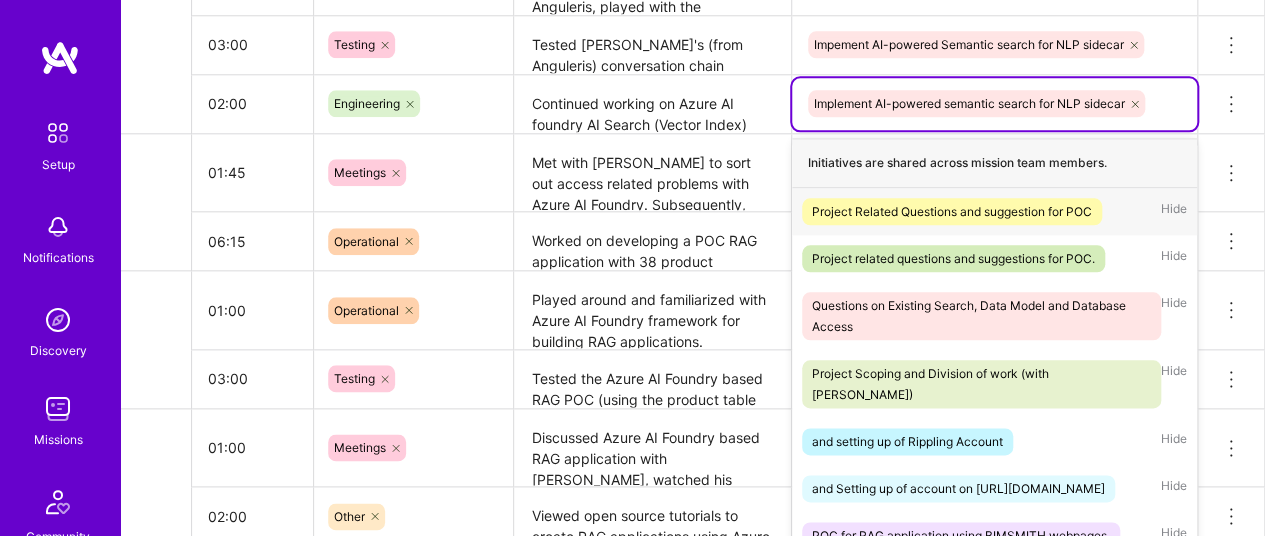 click 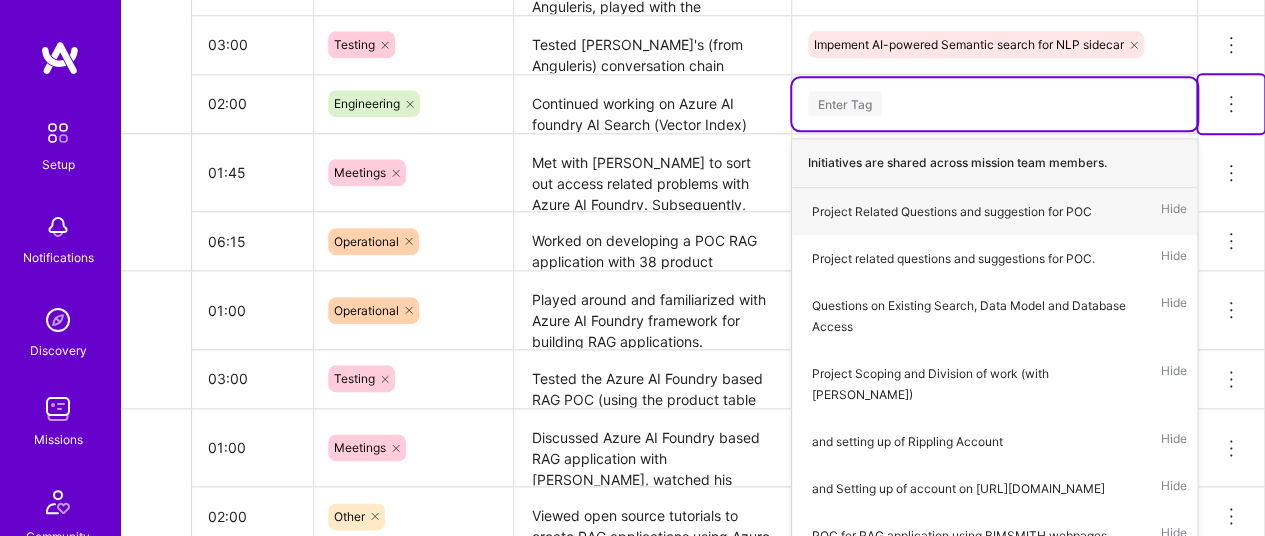 click 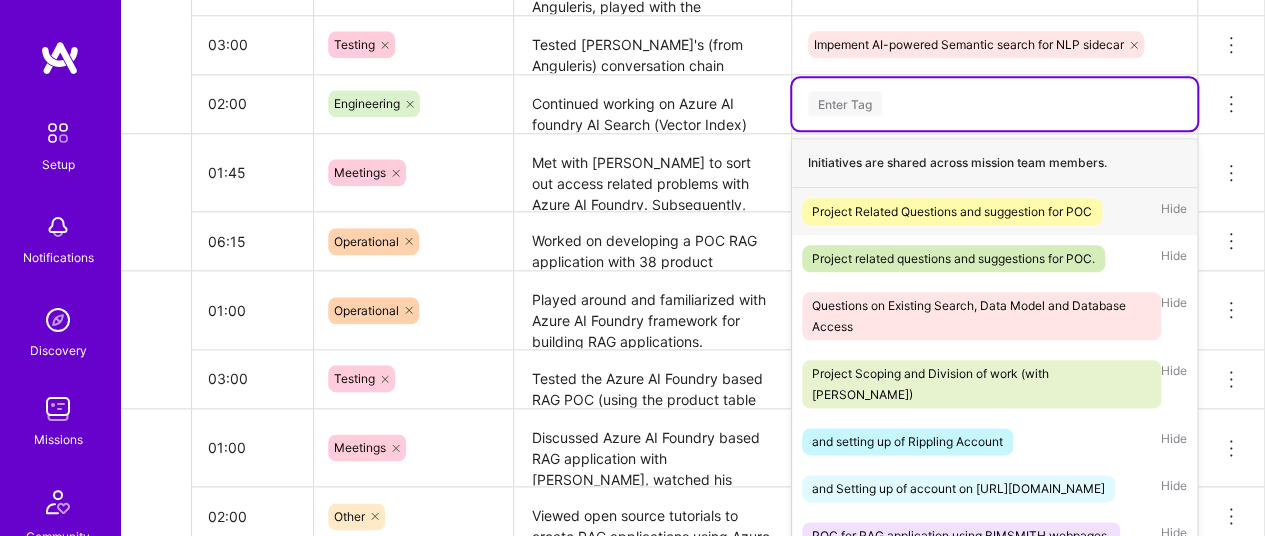 click on "Enter Tag" at bounding box center (994, 103) 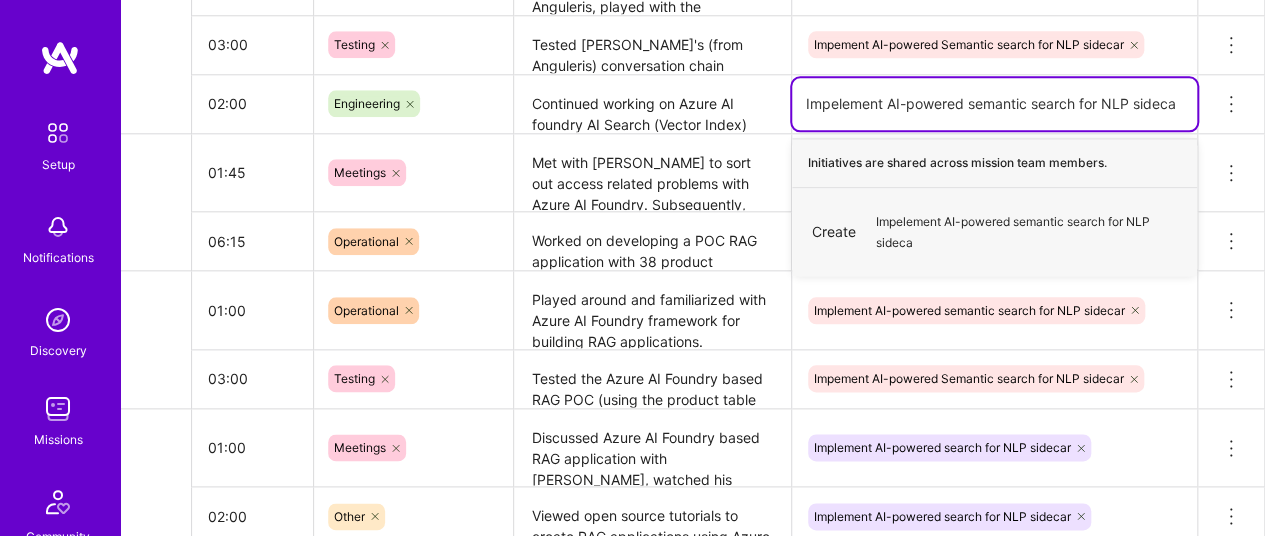 type on "Impelement AI-powered semantic search for NLP sidecar" 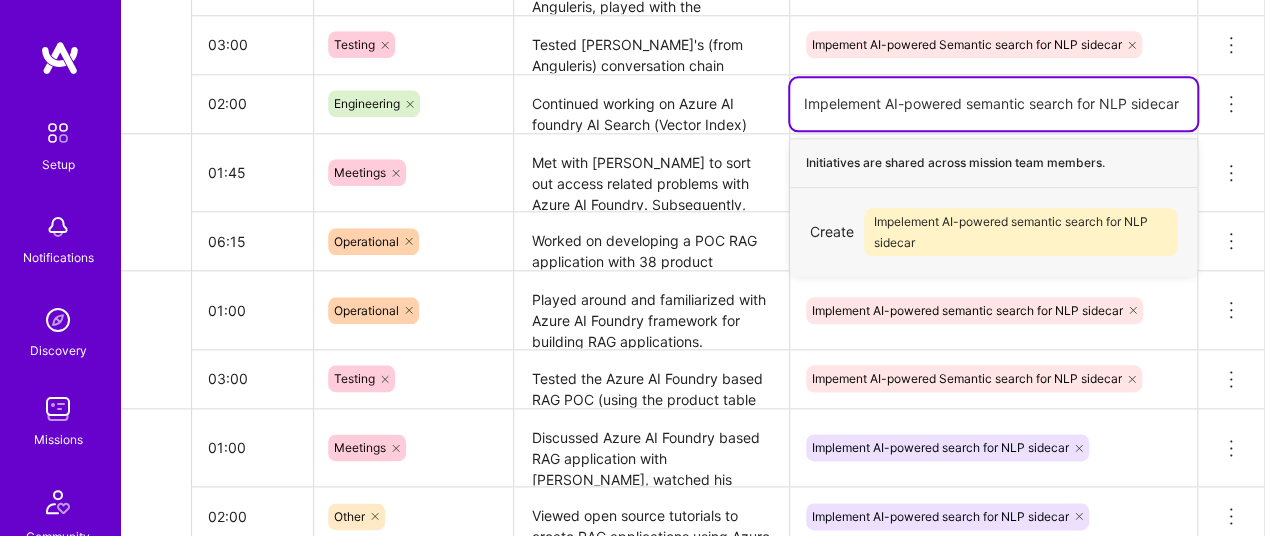 type 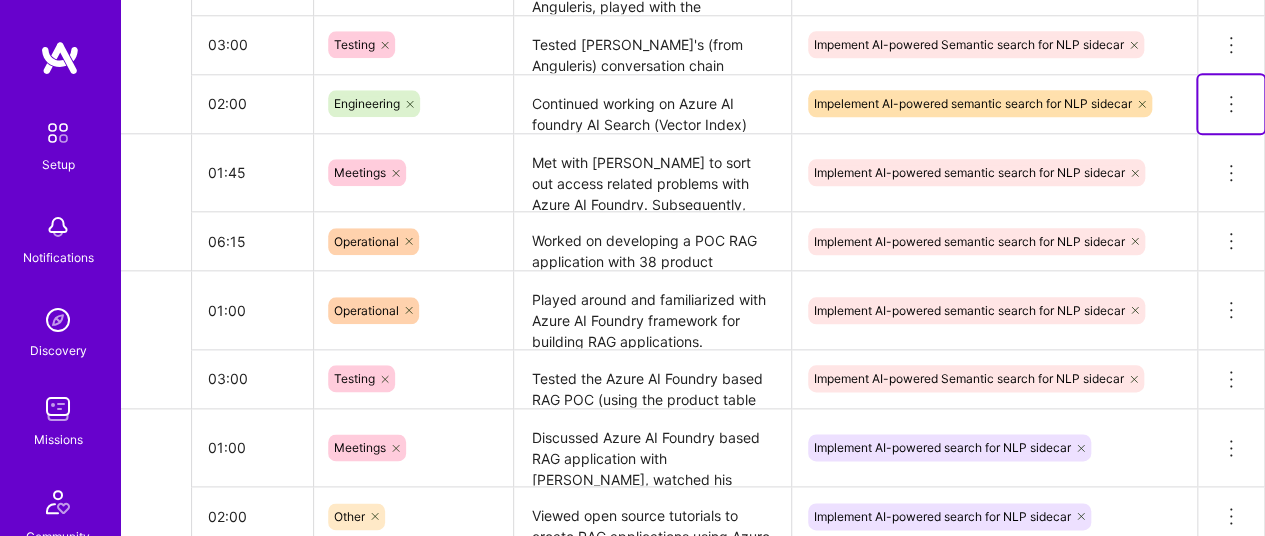 click at bounding box center [1231, 104] 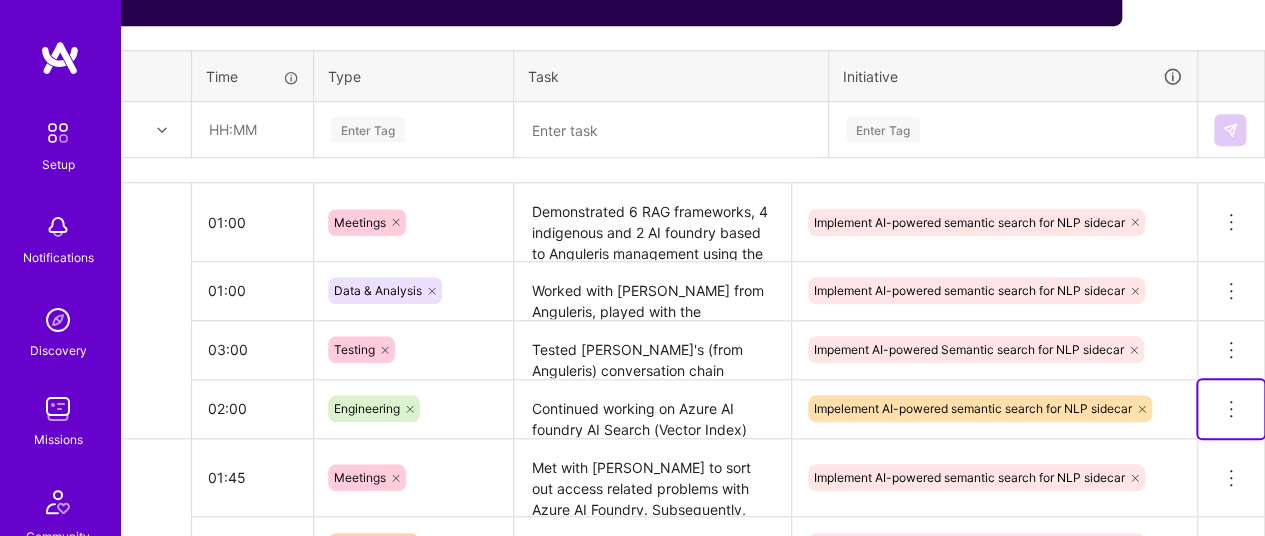 scroll, scrollTop: 744, scrollLeft: 119, axis: both 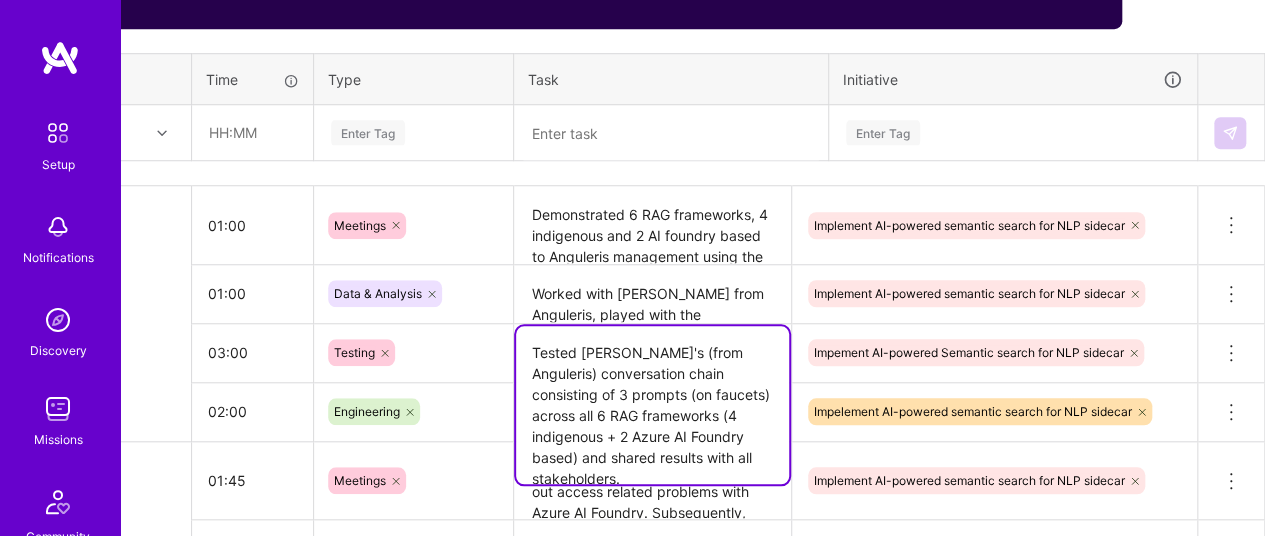 drag, startPoint x: 530, startPoint y: 346, endPoint x: 671, endPoint y: 451, distance: 175.80103 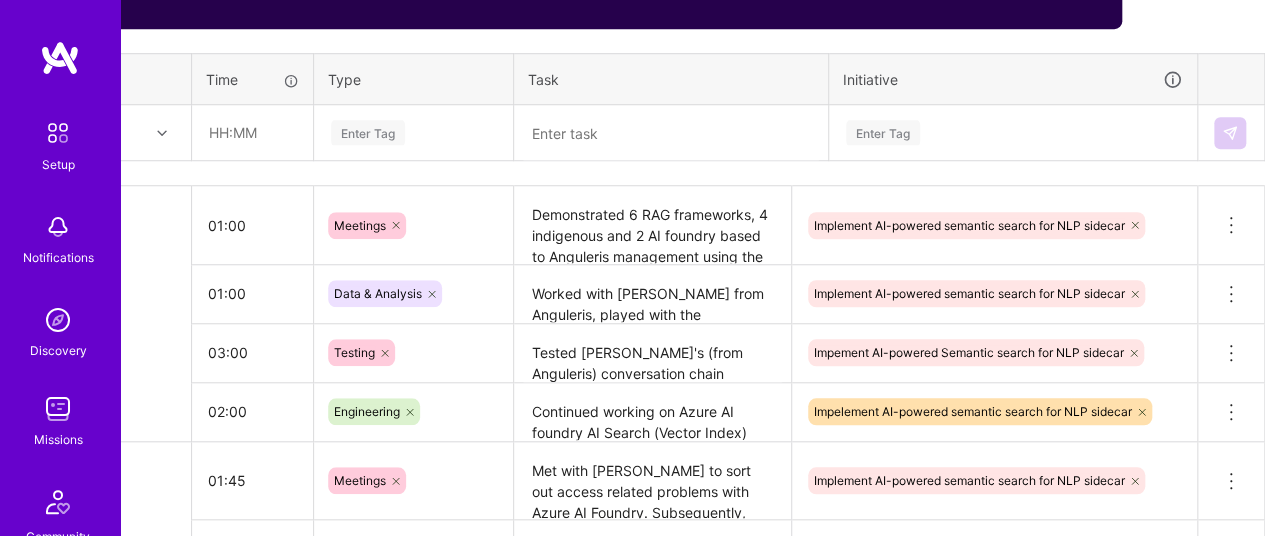 click at bounding box center [109, 293] 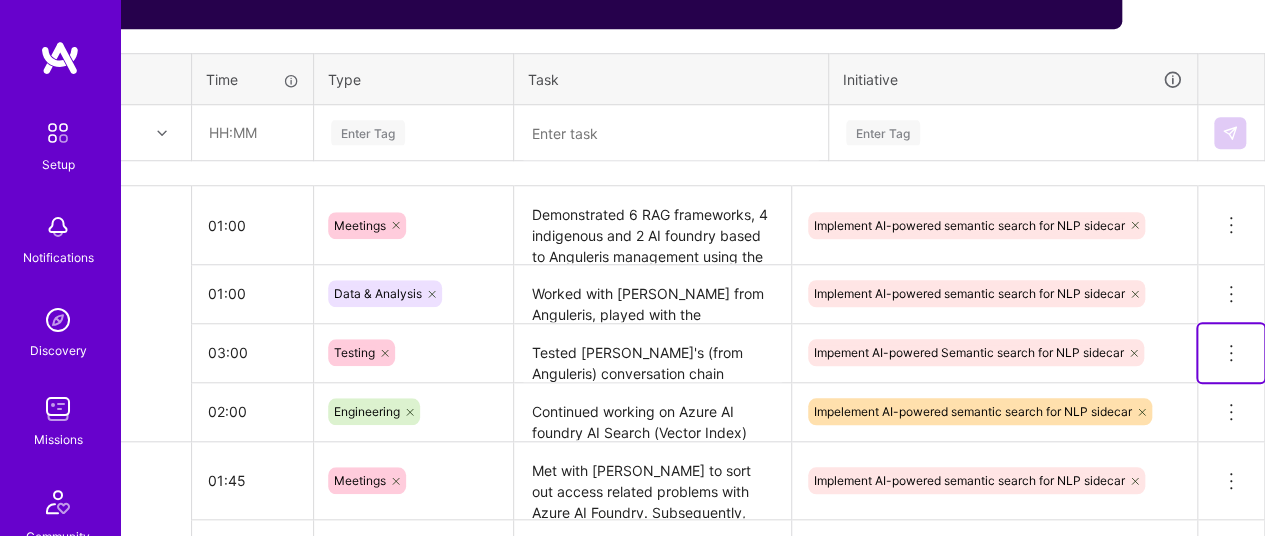 click 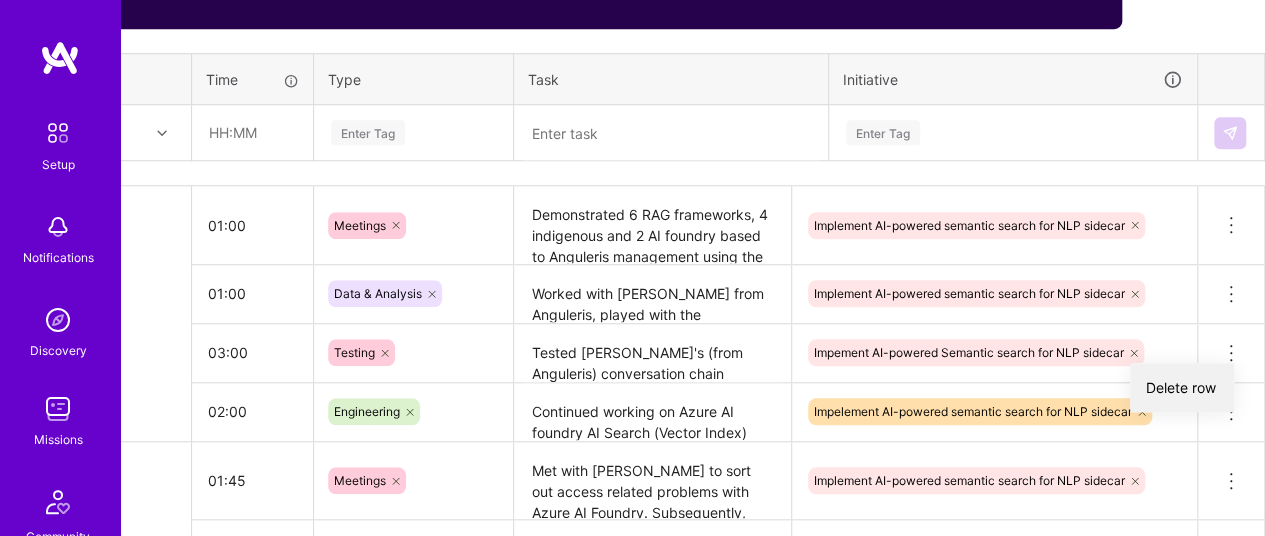 click on "Delete row" at bounding box center (1182, 387) 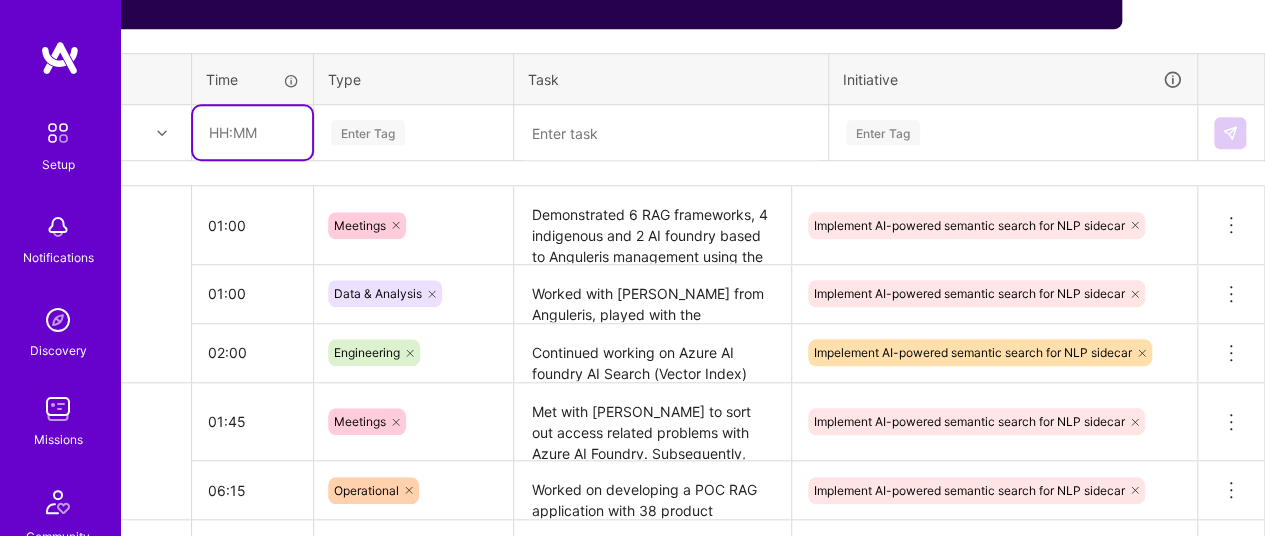 drag, startPoint x: 215, startPoint y: 135, endPoint x: 231, endPoint y: 134, distance: 16.03122 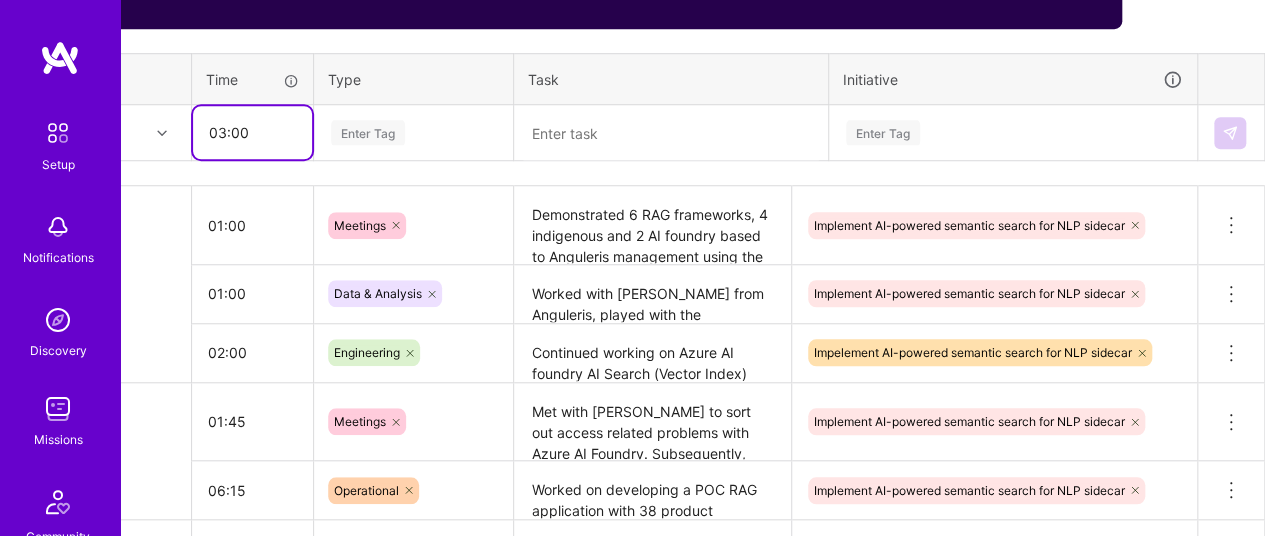type on "03:00" 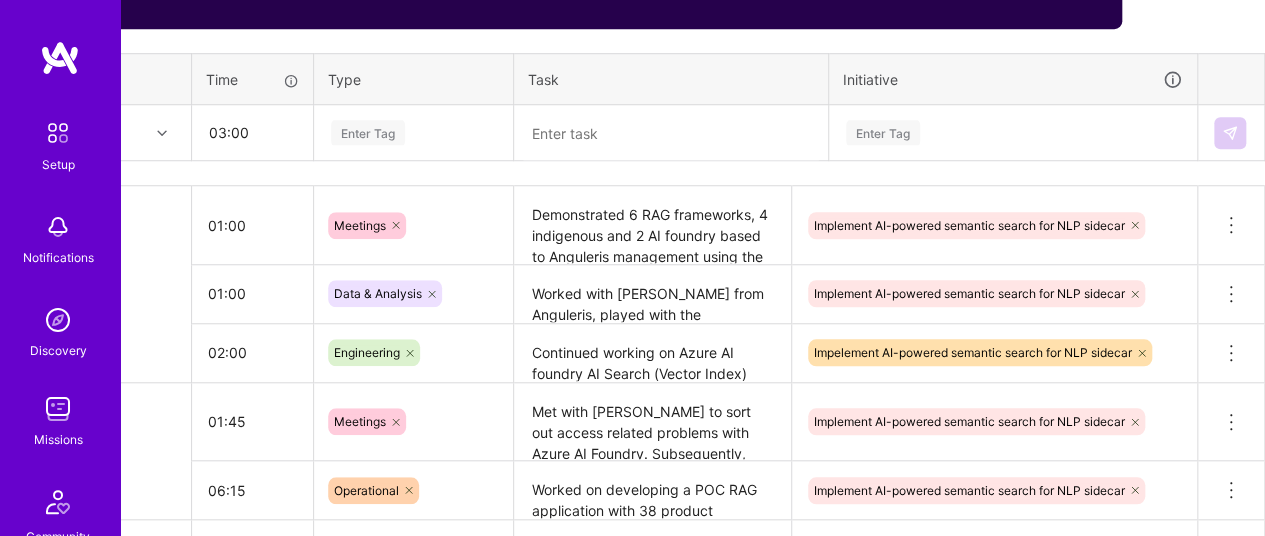 click on "Enter Tag" at bounding box center (368, 132) 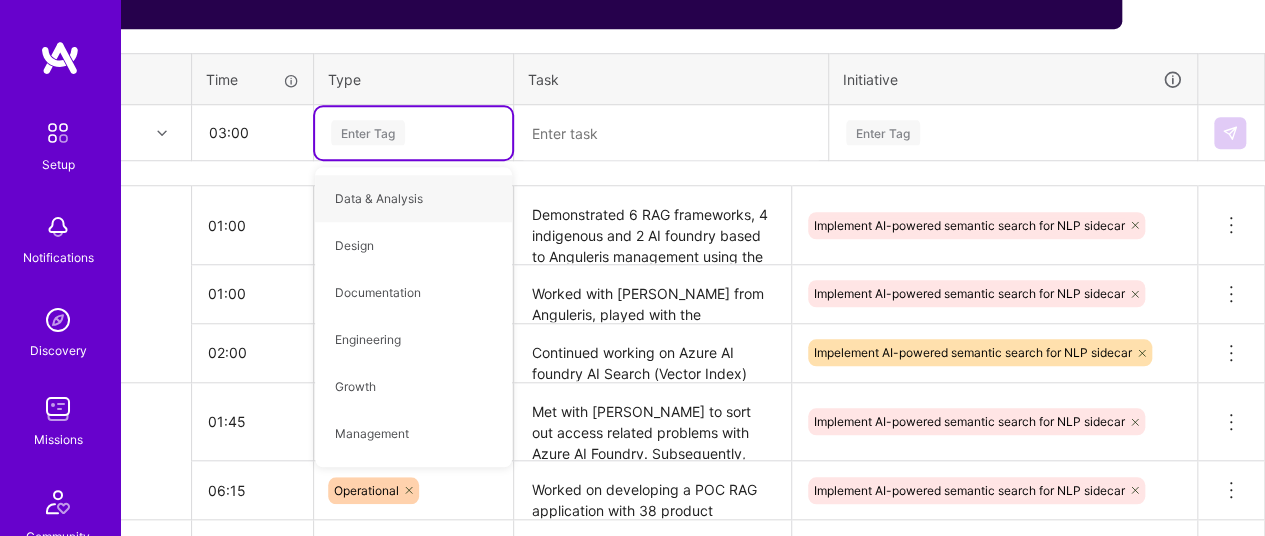 click on "Enter Tag" at bounding box center (413, 132) 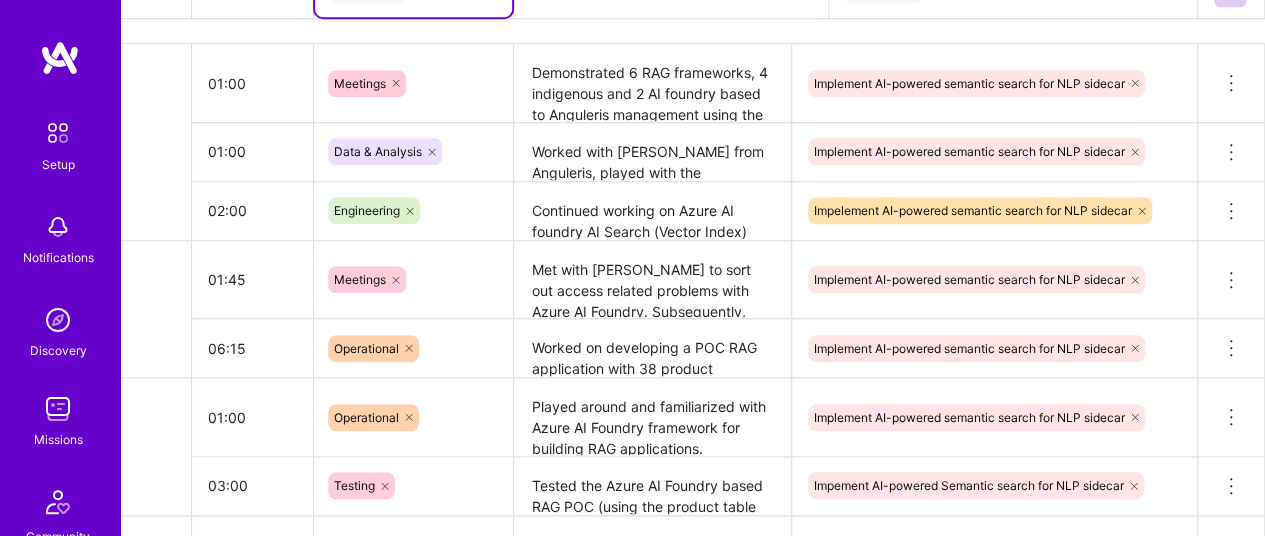 scroll, scrollTop: 985, scrollLeft: 119, axis: both 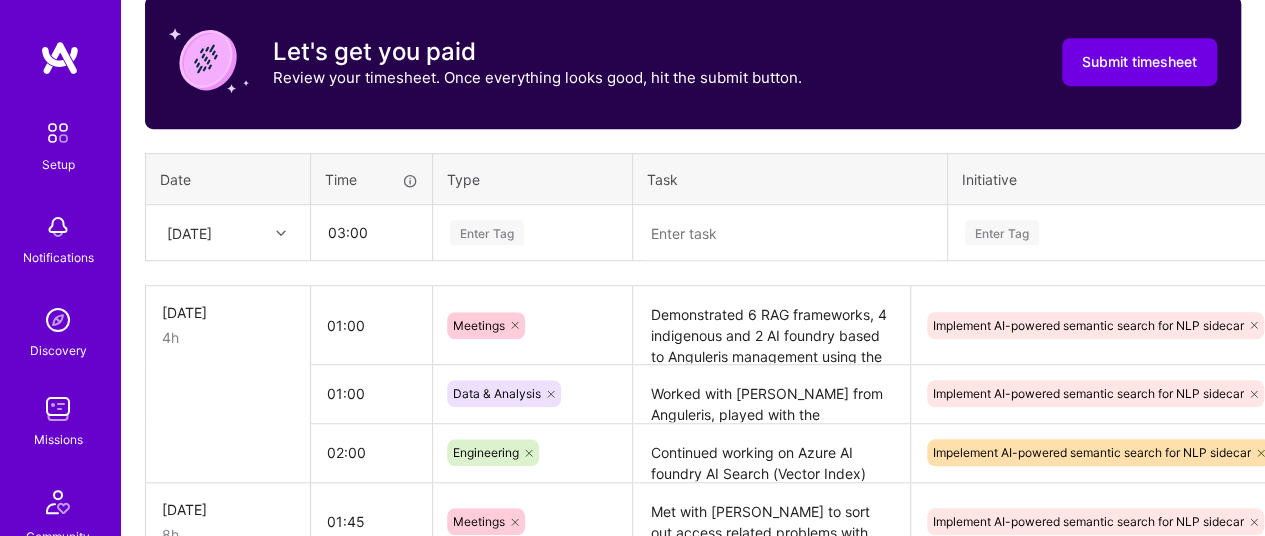 click on "Enter Tag" at bounding box center [532, 232] 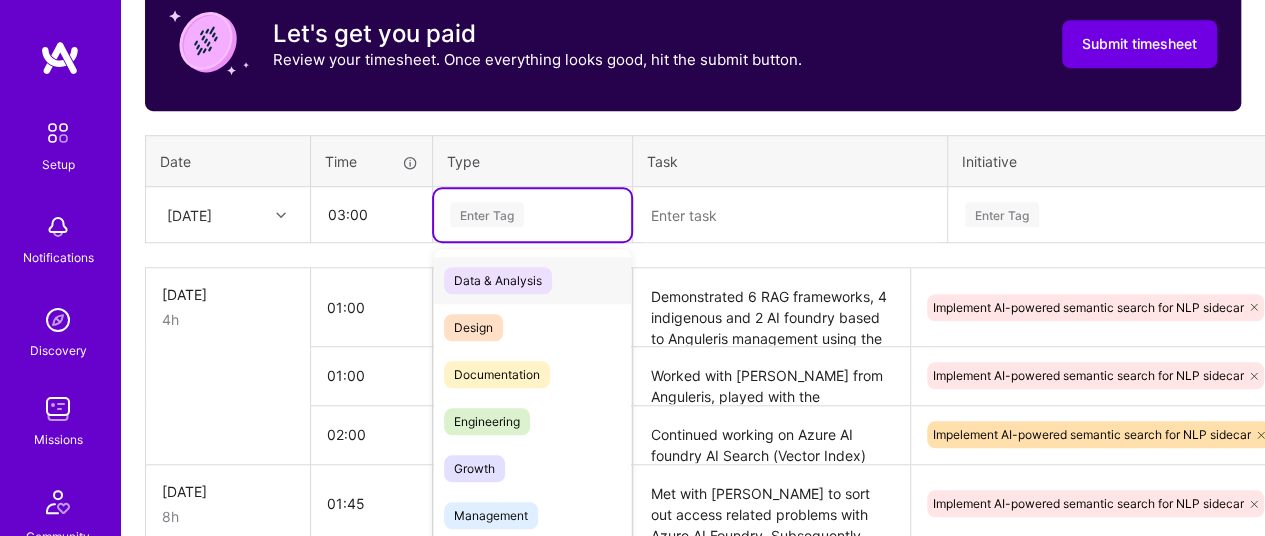 scroll, scrollTop: 664, scrollLeft: 0, axis: vertical 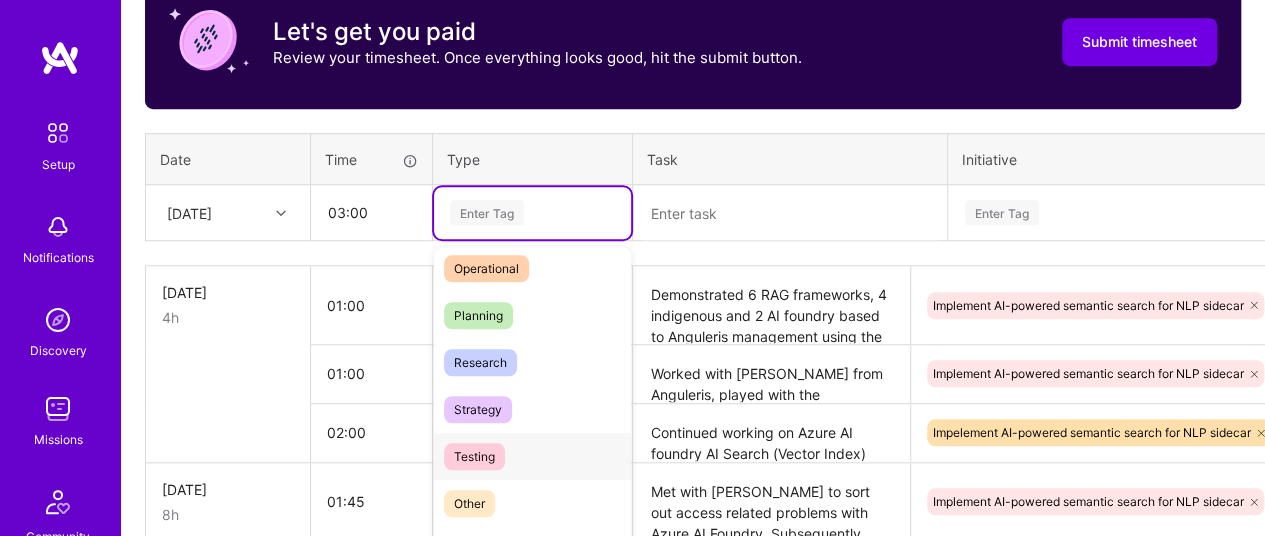 click on "Testing" at bounding box center [474, 456] 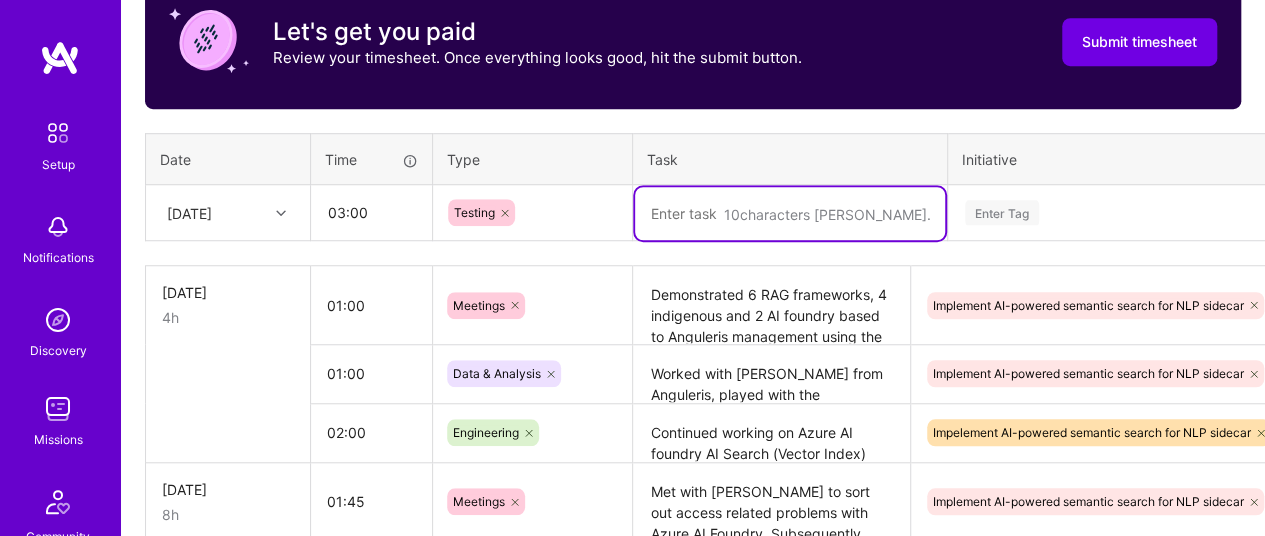 click at bounding box center [790, 213] 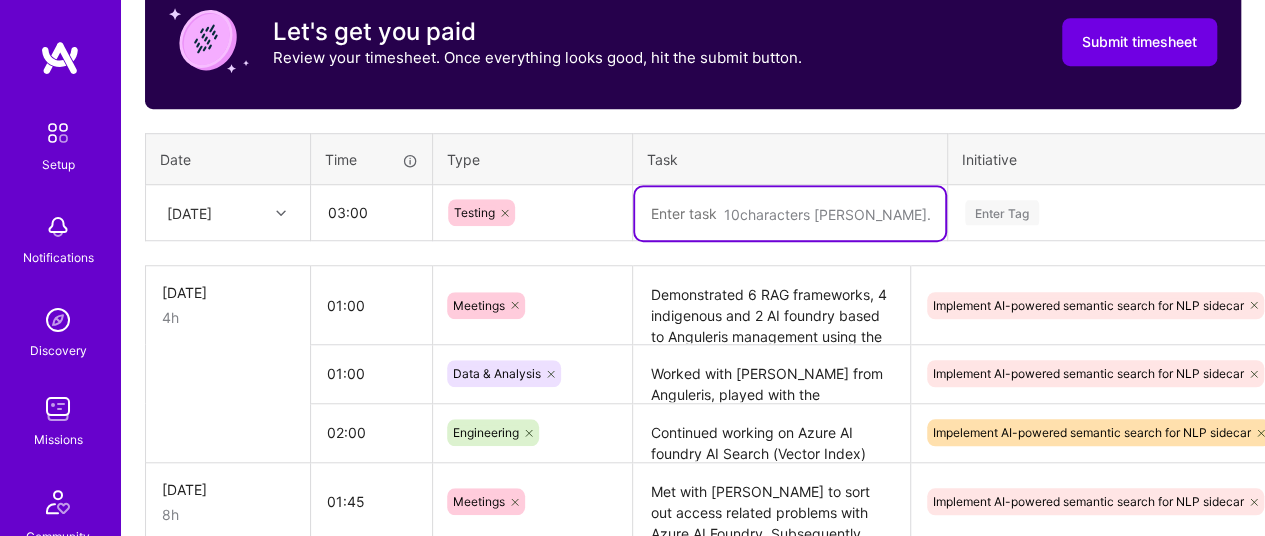 paste on "Tested [PERSON_NAME]'s (from Anguleris) conversation chain consisting of 3 prompts (on faucets) across all 6 RAG frameworks (4 indigenous + 2 Azure AI Foundry based) and shared results with all stakeholders." 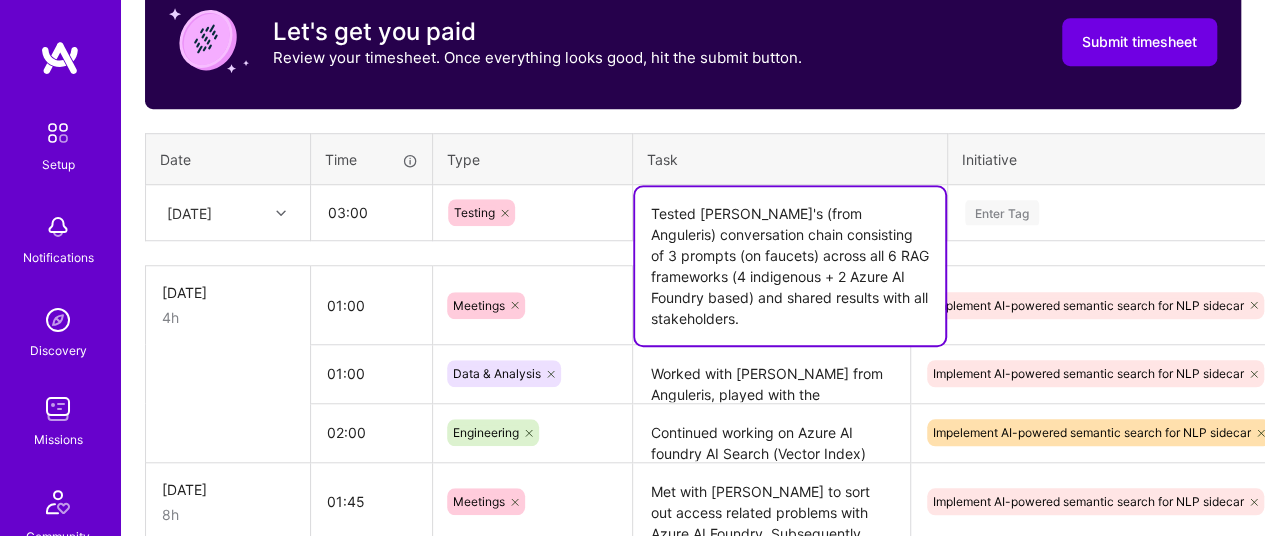 type on "Tested [PERSON_NAME]'s (from Anguleris) conversation chain consisting of 3 prompts (on faucets) across all 6 RAG frameworks (4 indigenous + 2 Azure AI Foundry based) and shared results with all stakeholders." 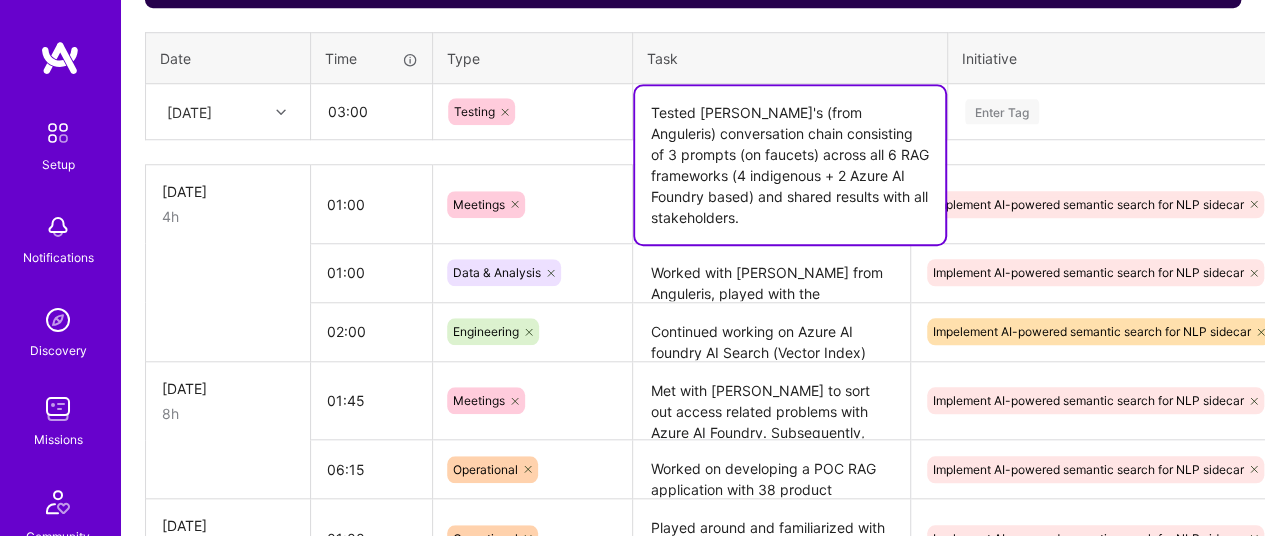 click on "Enter Tag" at bounding box center (1132, 112) 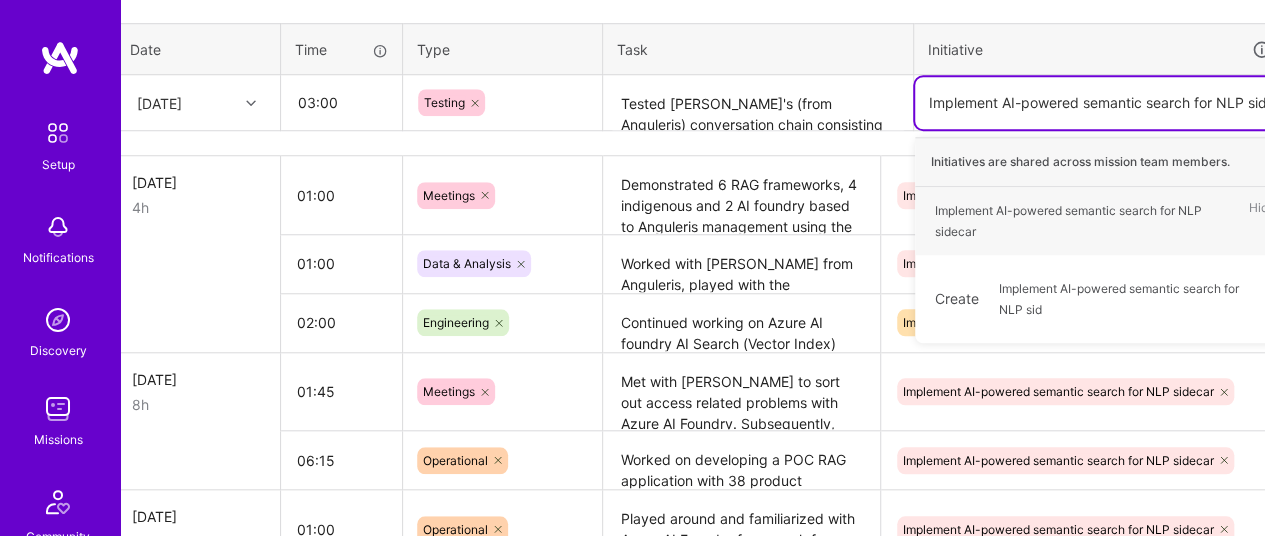 scroll, scrollTop: 774, scrollLeft: 34, axis: both 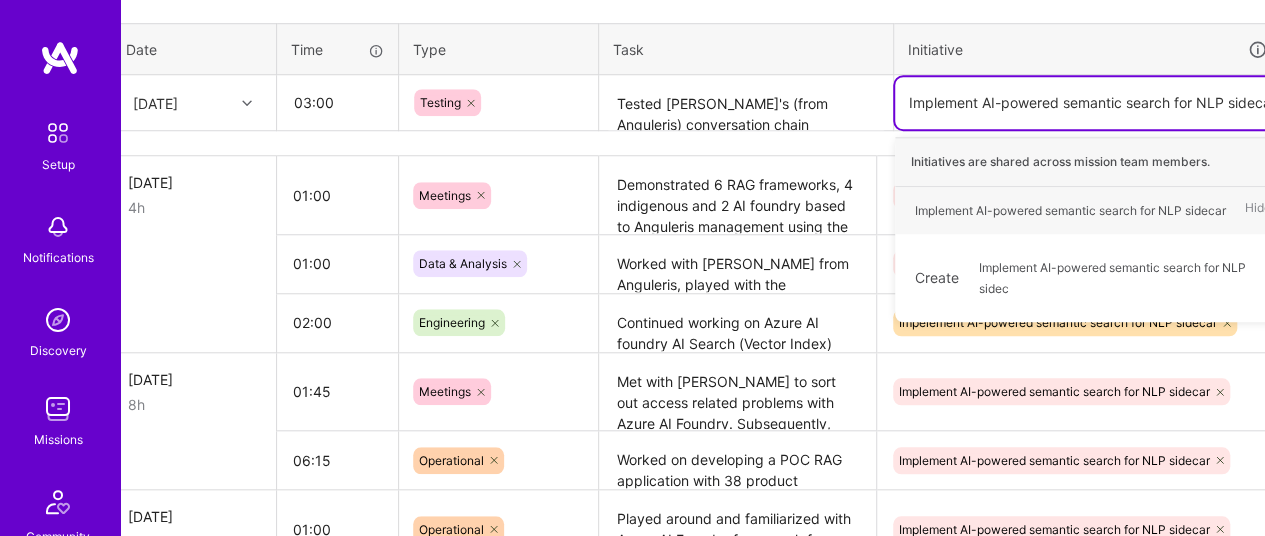 type on "Implement AI-powered semantic search for NLP sidecar" 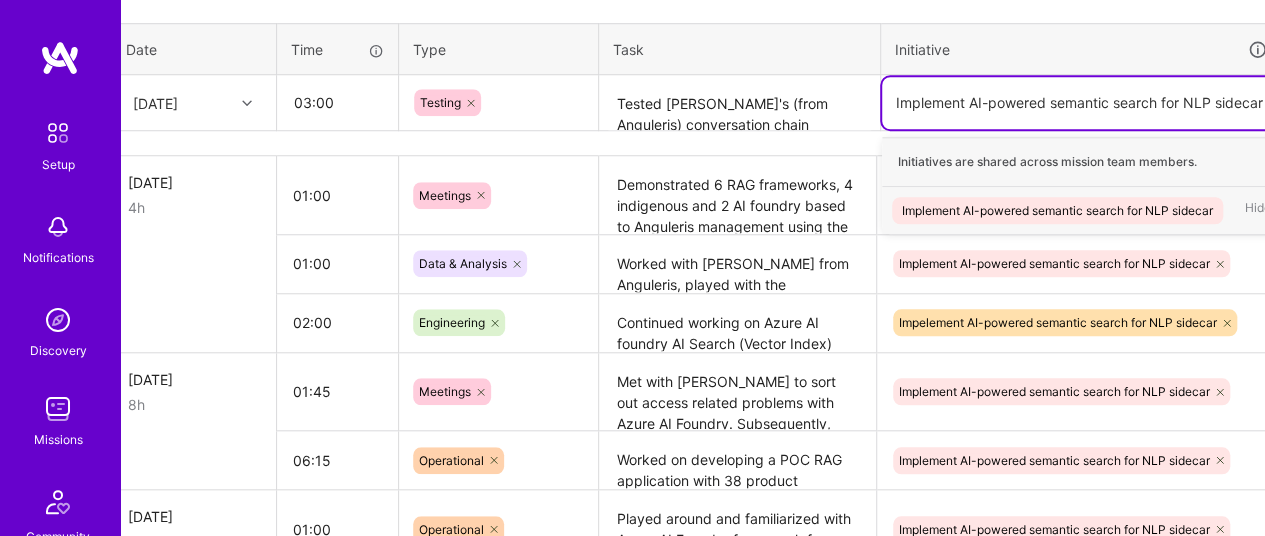 scroll, scrollTop: 774, scrollLeft: 119, axis: both 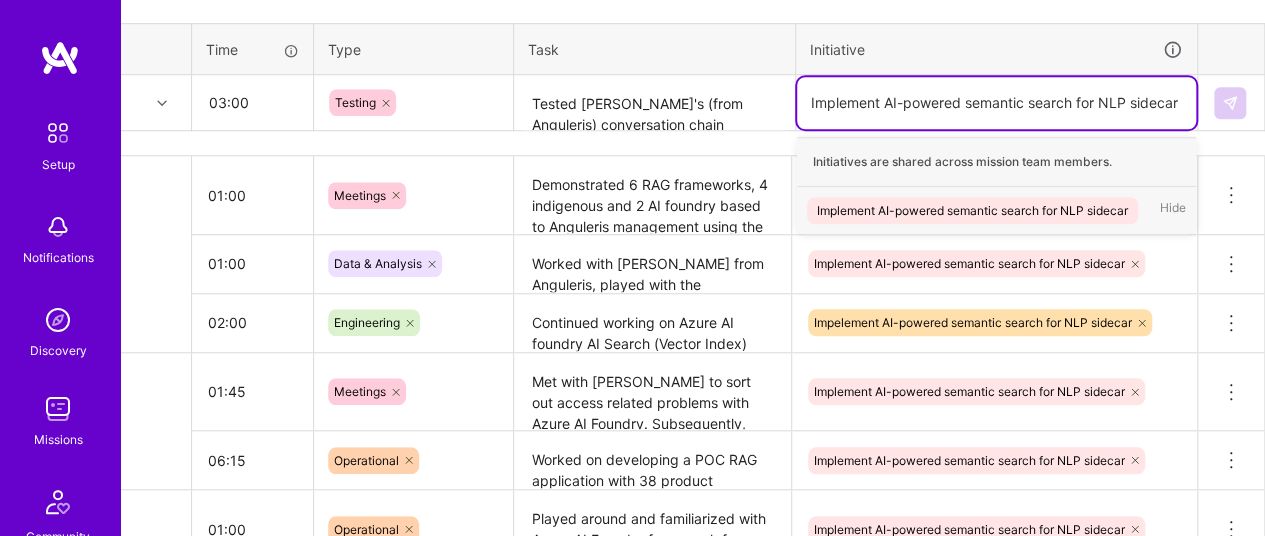 type 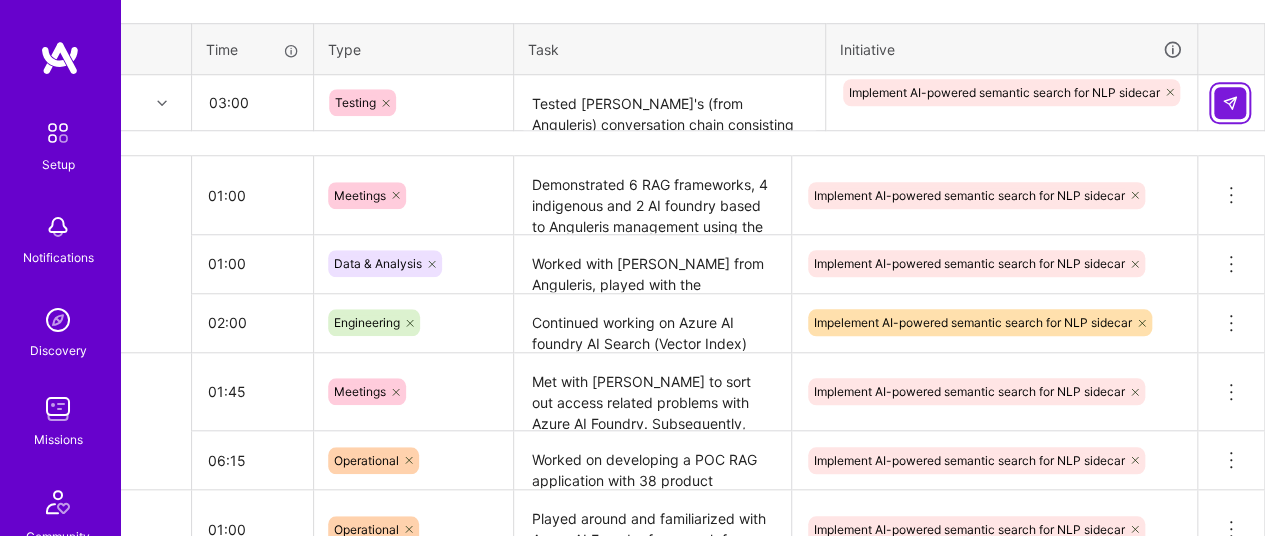 click at bounding box center (1230, 103) 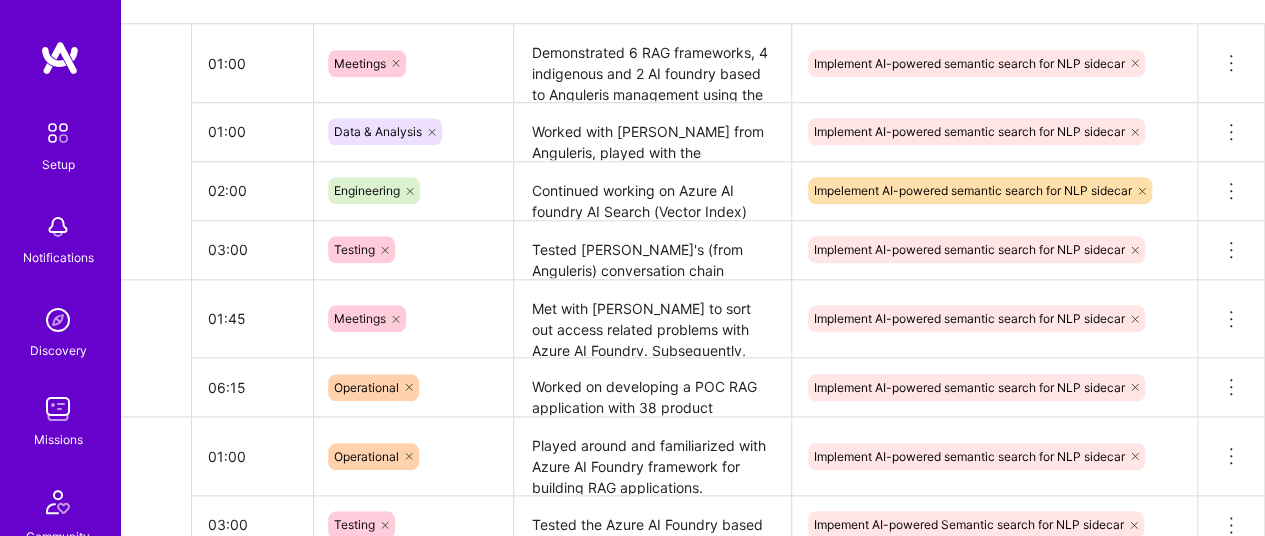 scroll, scrollTop: 758, scrollLeft: 119, axis: both 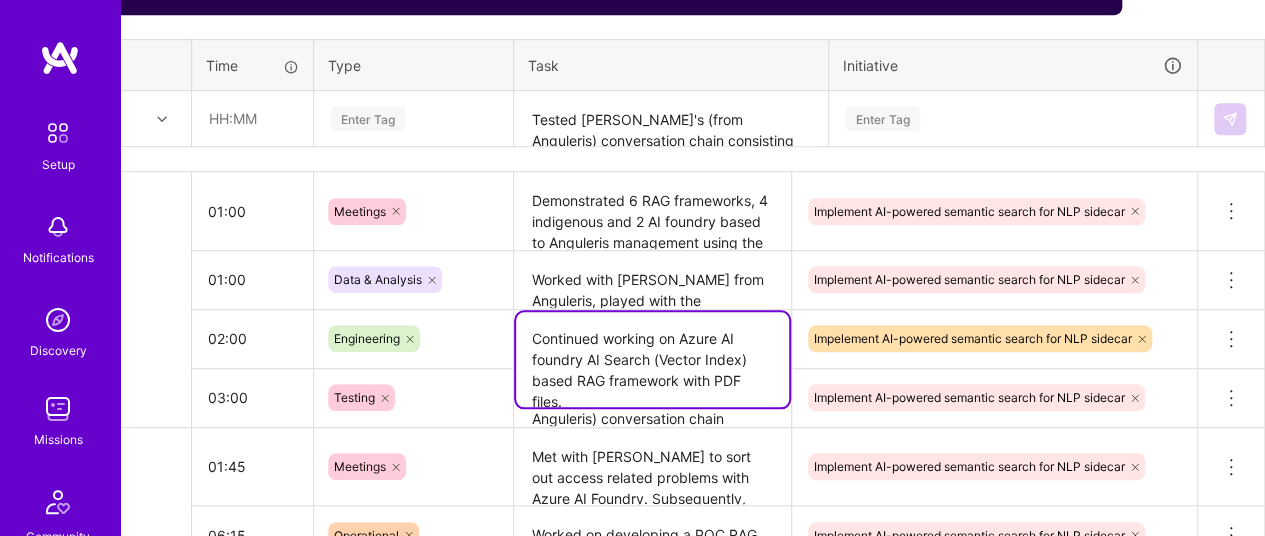 drag, startPoint x: 531, startPoint y: 332, endPoint x: 730, endPoint y: 376, distance: 203.80627 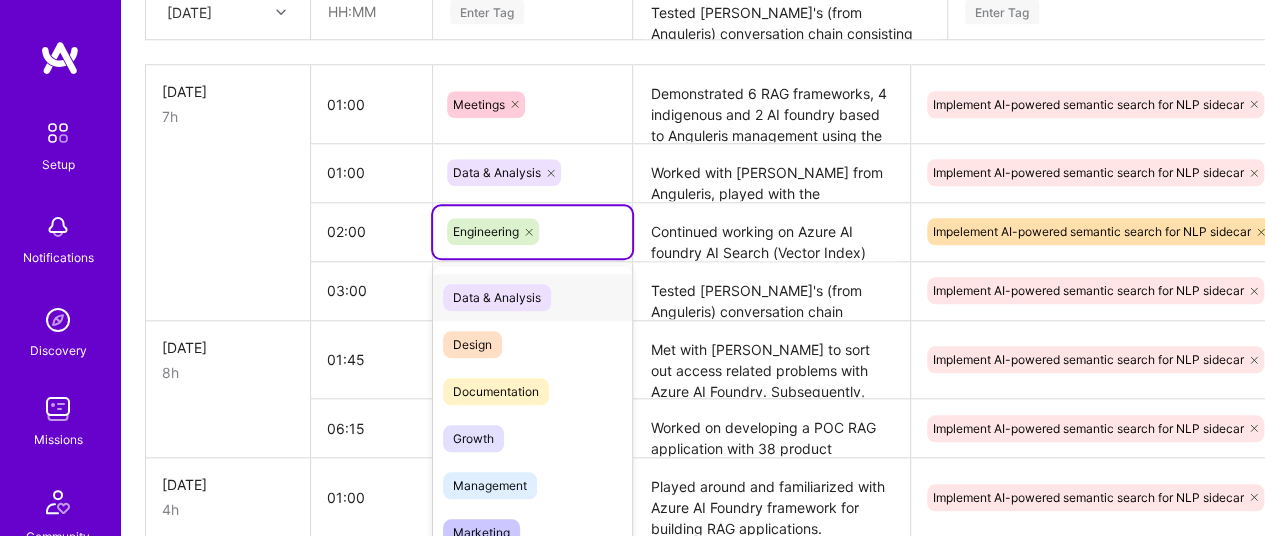 click on "option Data & Analysis focused, 0 of 2. 16 results available. Use Up and Down to choose options, press Enter to select the currently focused option, press Escape to exit the menu. Engineering
Data & Analysis Design Documentation Growth Management Marketing Meetings Operational Planning Research Strategy Testing Other Out of office types Holiday Sick Day Time off" at bounding box center [532, 232] 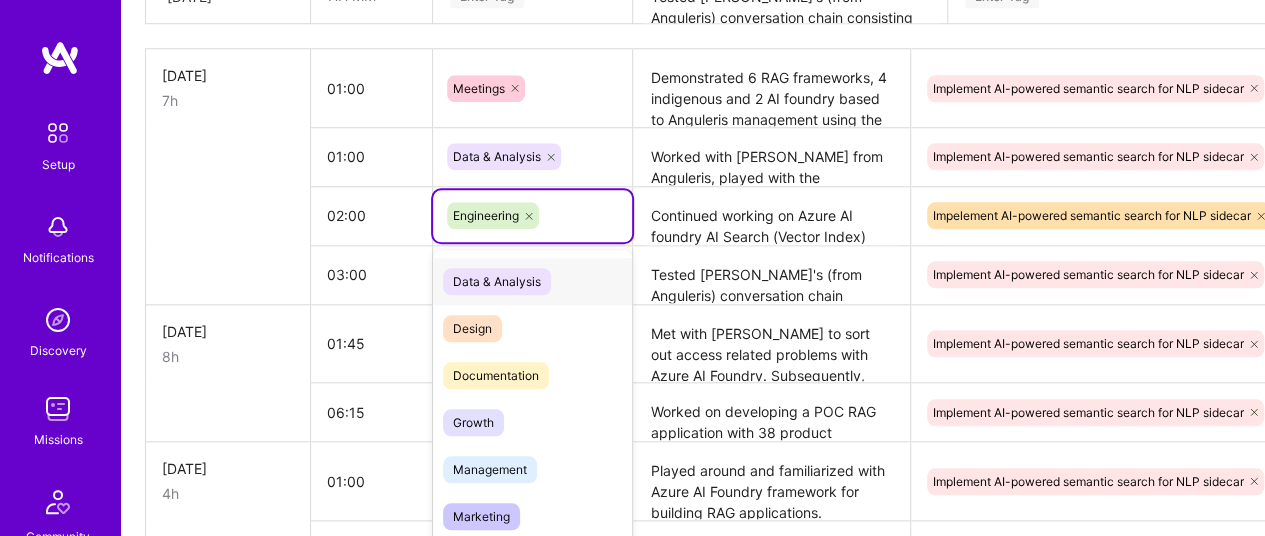 scroll, scrollTop: 883, scrollLeft: 0, axis: vertical 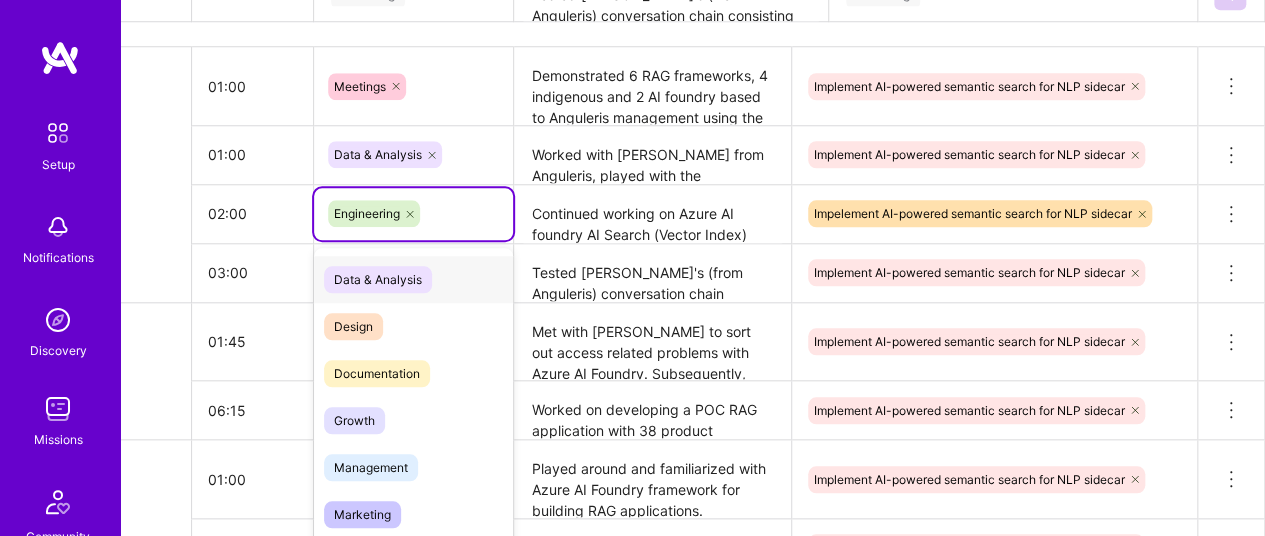 click on "Data & Analysis" at bounding box center (413, 279) 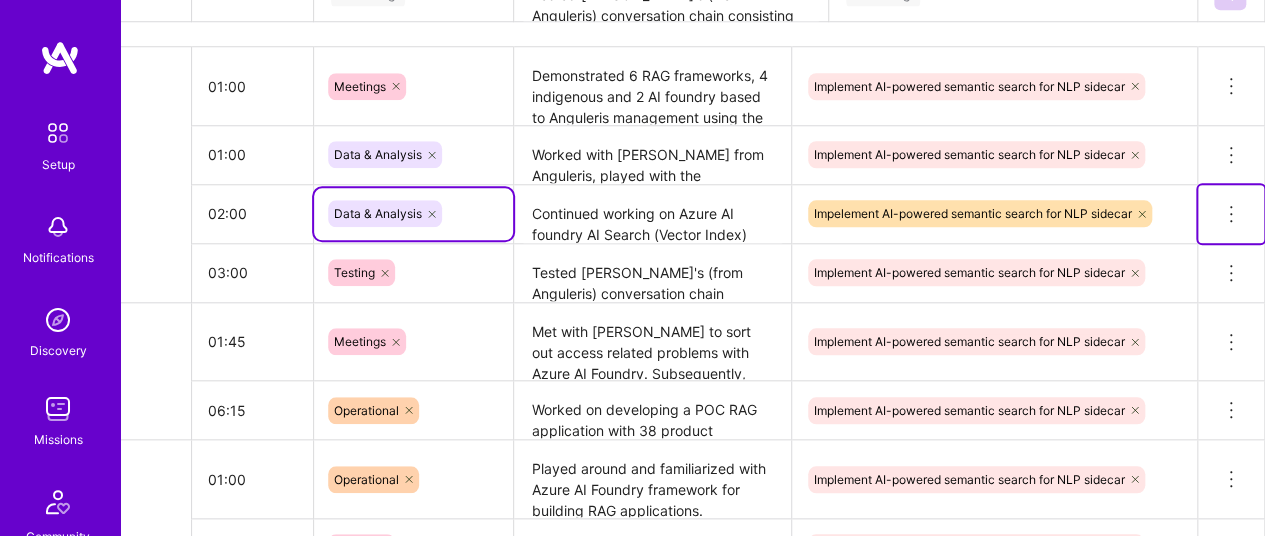 click 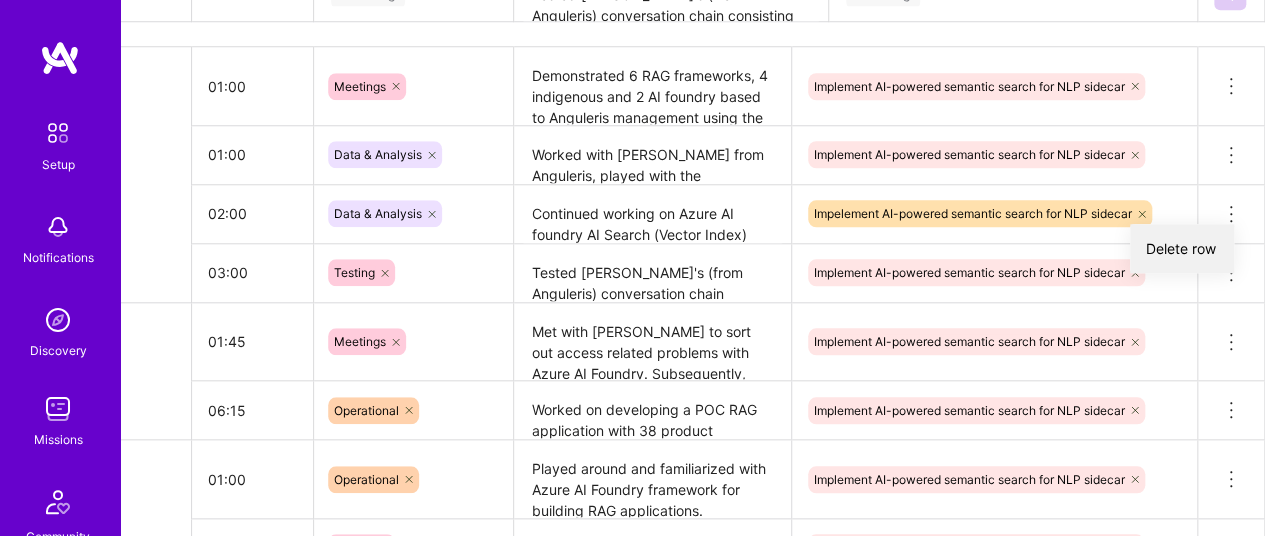 click on "Delete row" at bounding box center (1182, 248) 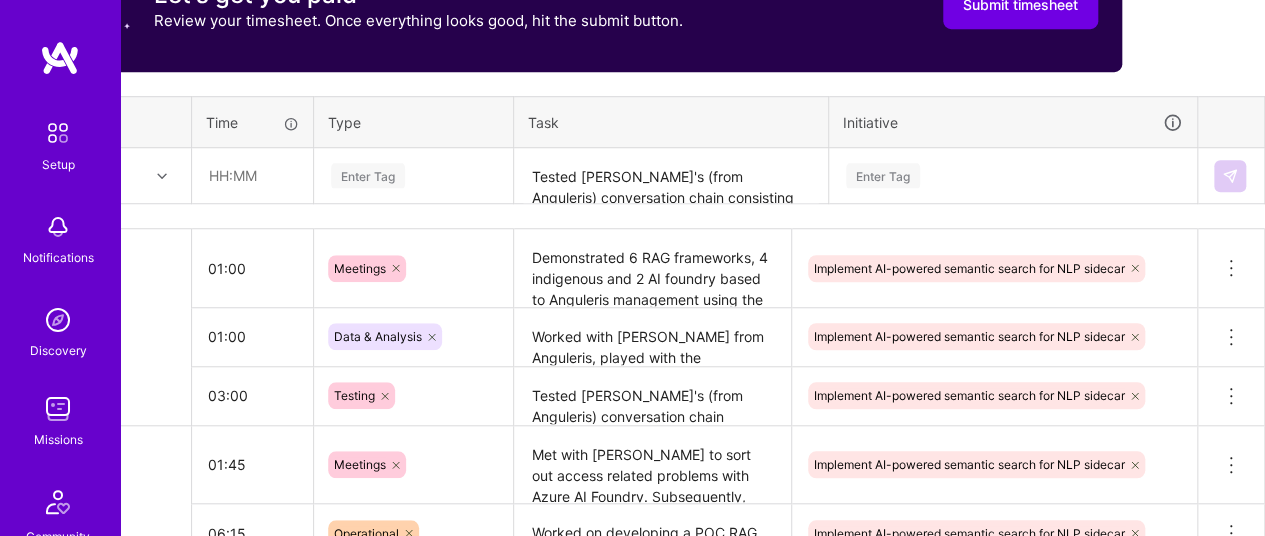 scroll, scrollTop: 758, scrollLeft: 119, axis: both 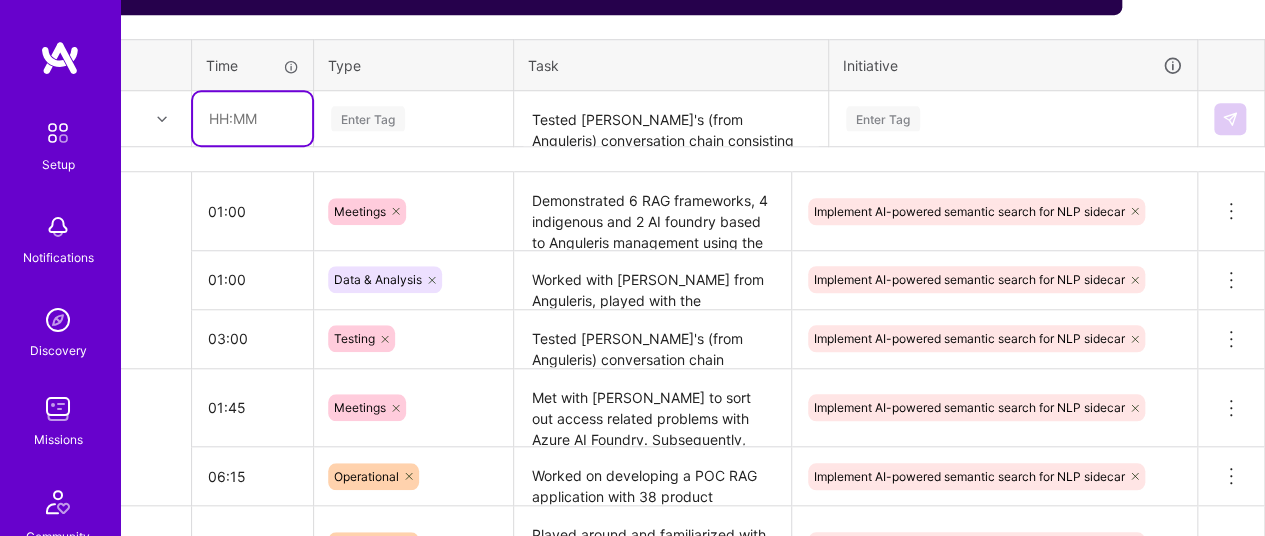 click at bounding box center [252, 118] 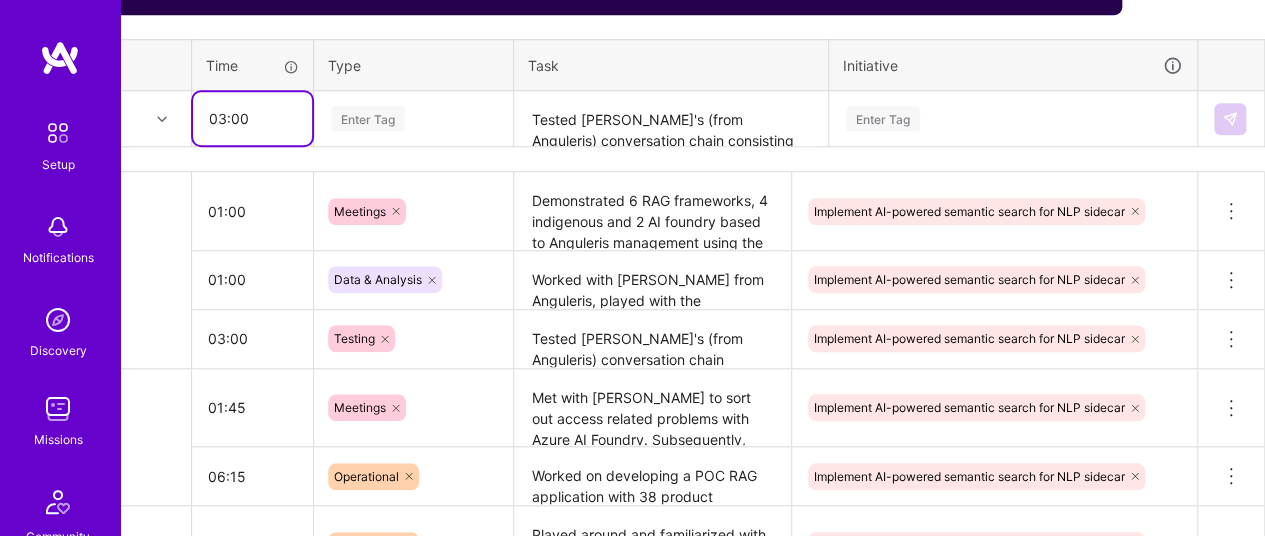 type on "03:00" 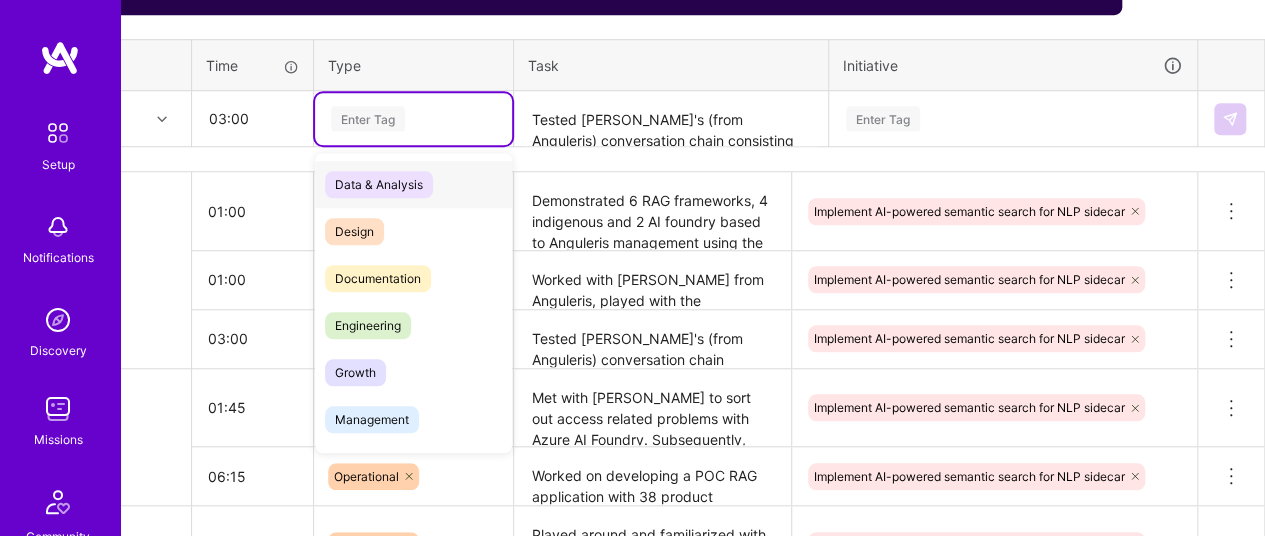 click on "Enter Tag" at bounding box center [368, 118] 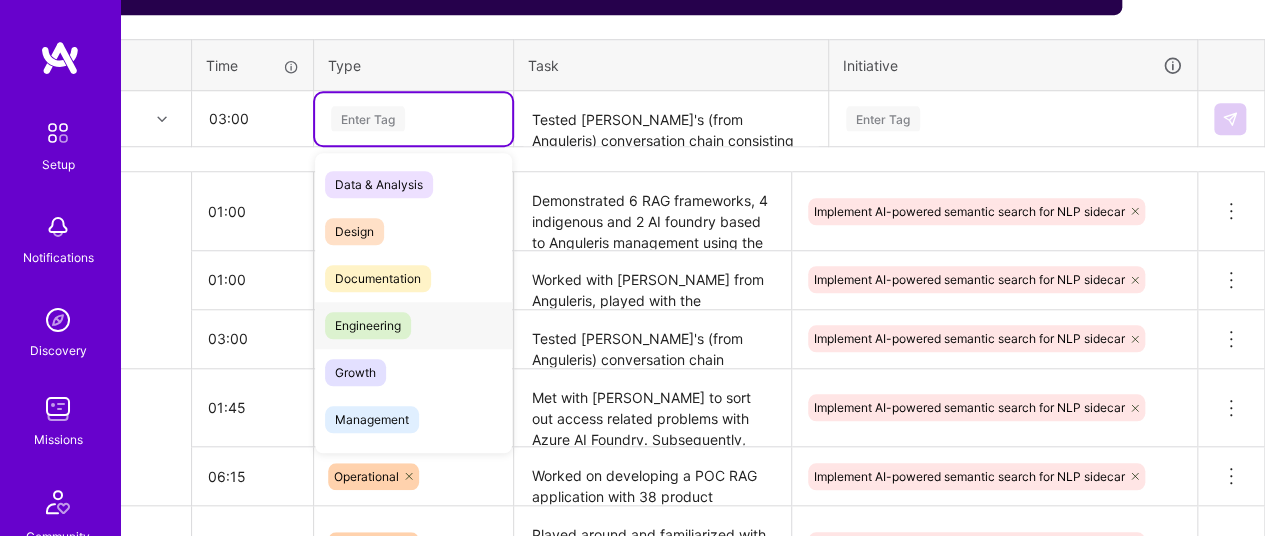 click on "Engineering" at bounding box center [368, 325] 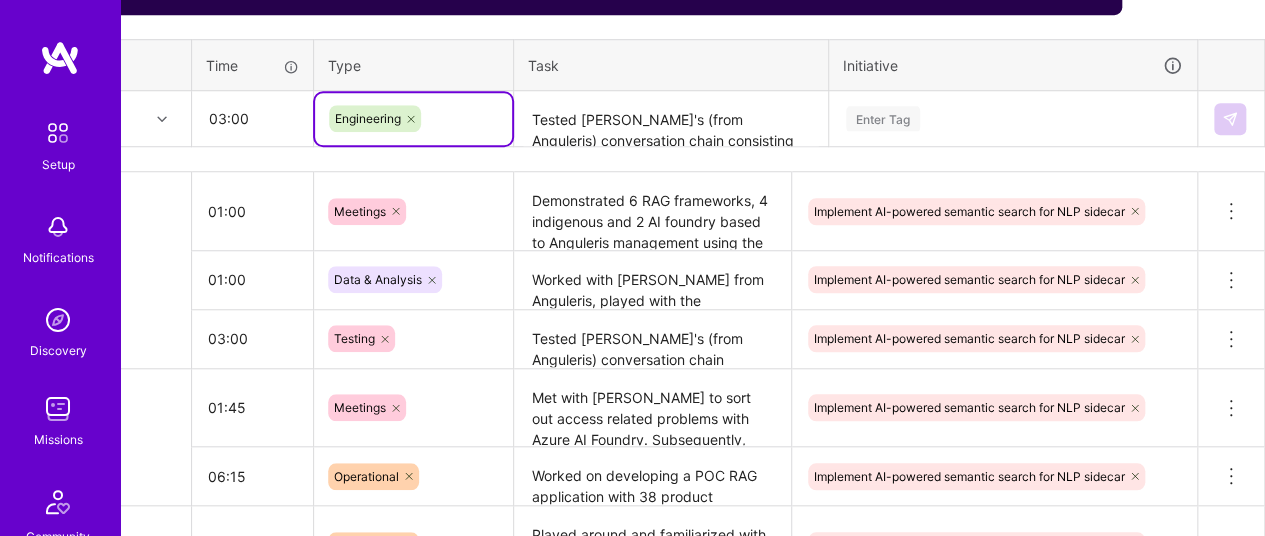 click on "Tested [PERSON_NAME]'s (from Anguleris) conversation chain consisting of 3 prompts (on faucets) across all 6 RAG frameworks (4 indigenous + 2 Azure AI Foundry based) and shared results with all stakeholders." at bounding box center (671, 119) 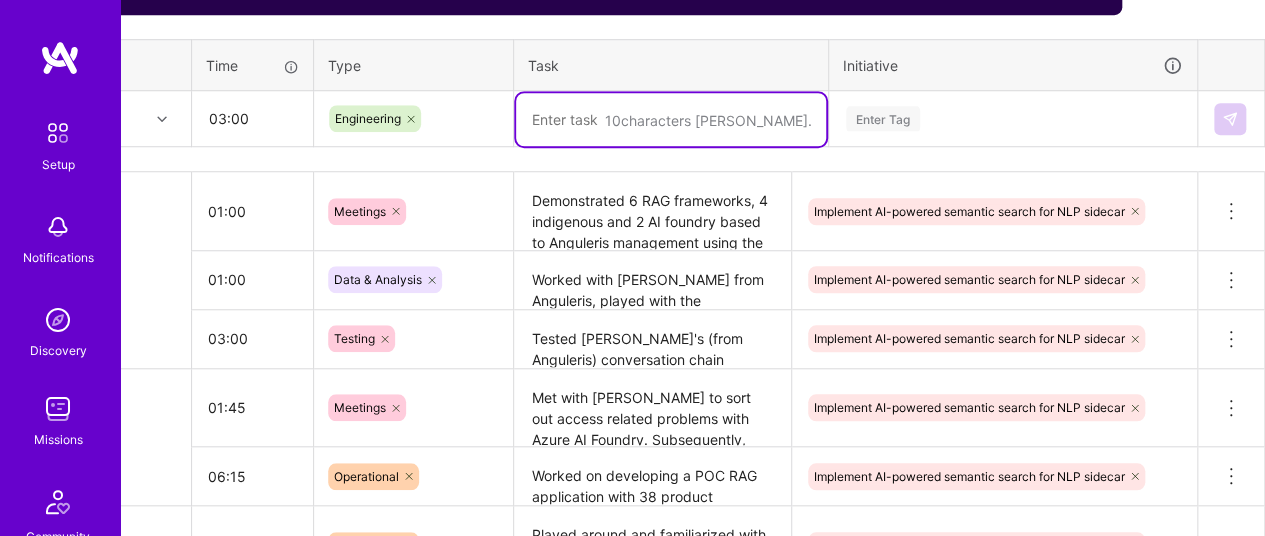 paste on "Continued working on Azure AI foundry AI Search (Vector Index) based RAG framework with PDF files." 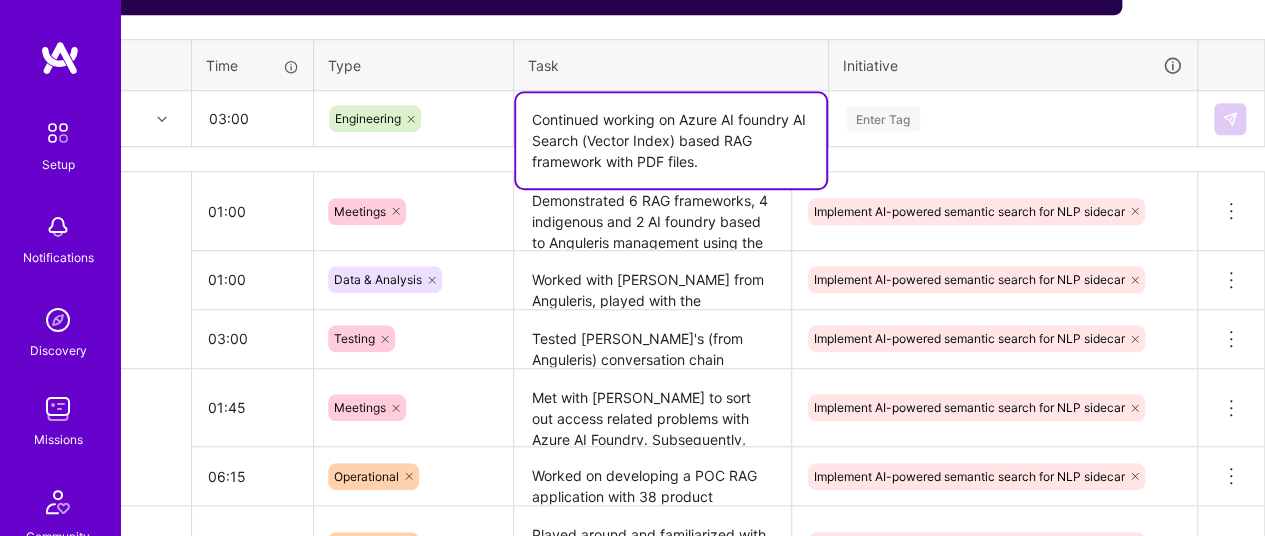 type on "Continued working on Azure AI foundry AI Search (Vector Index) based RAG framework with PDF files." 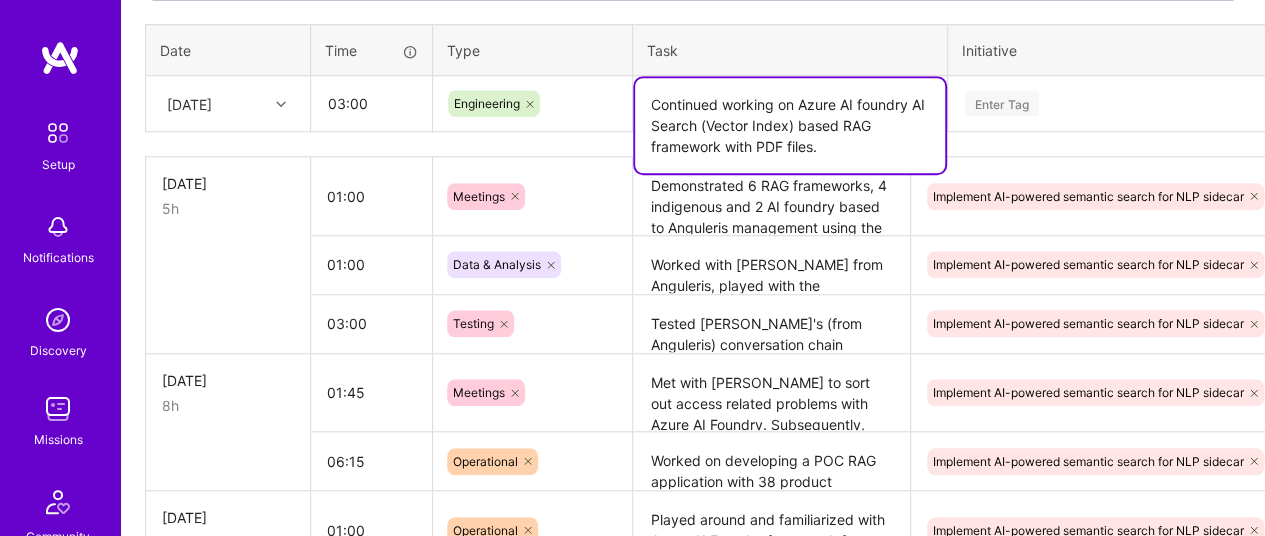 click on "[DATE] 03:00 Engineering
Continued working on Azure AI foundry AI Search (Vector Index) based RAG framework with PDF files. Enter Tag" at bounding box center [765, 104] 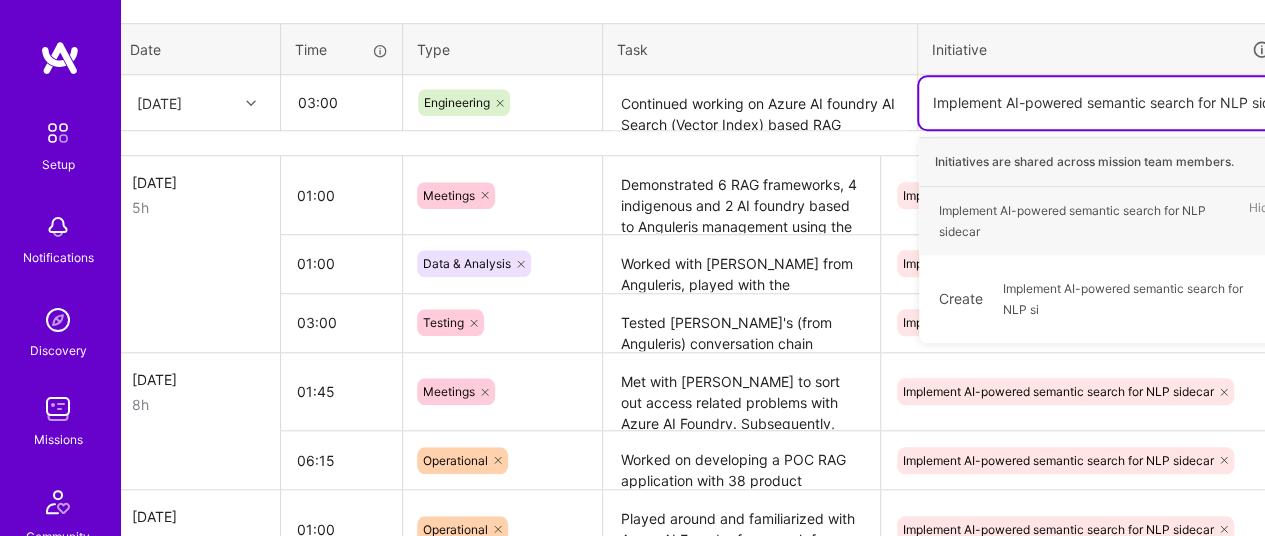 scroll, scrollTop: 774, scrollLeft: 34, axis: both 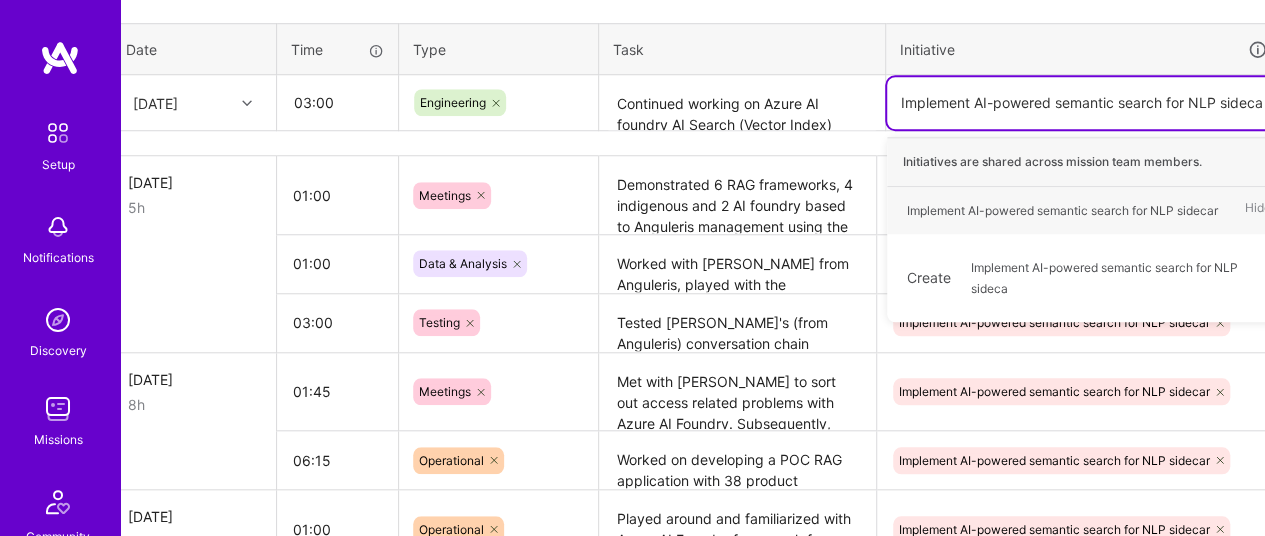 type on "Implement AI-powered semantic search for NLP sidecar" 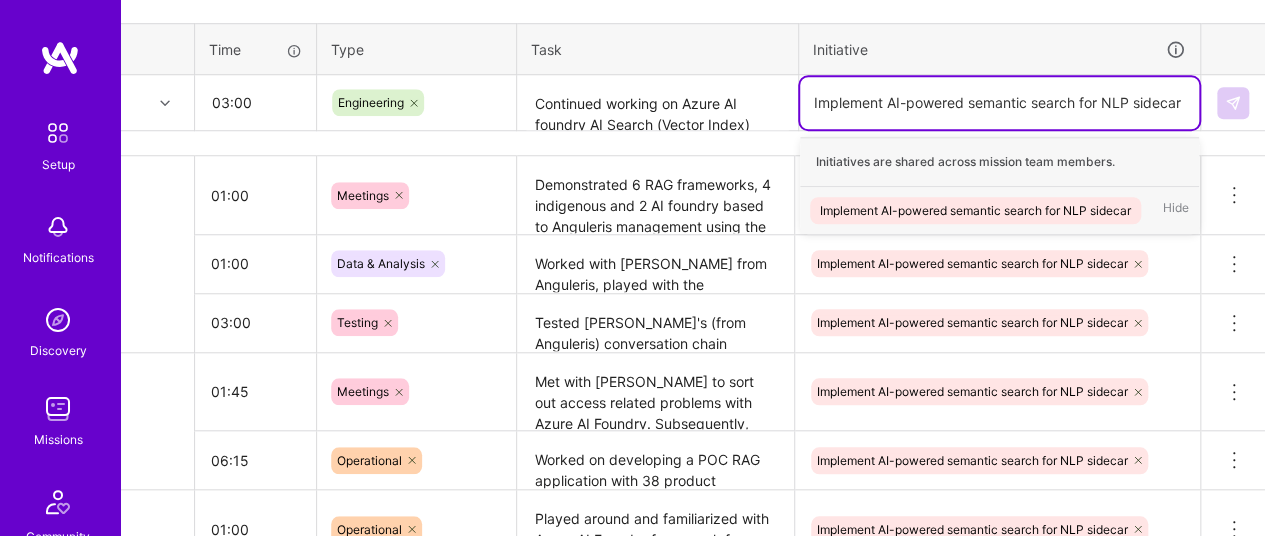 scroll, scrollTop: 774, scrollLeft: 119, axis: both 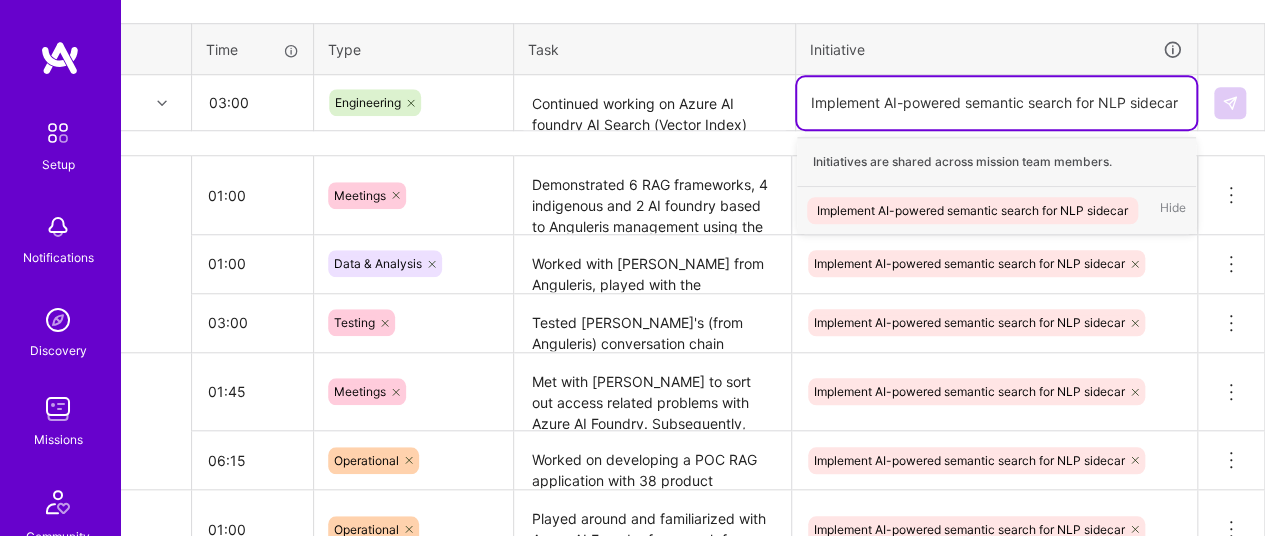 type 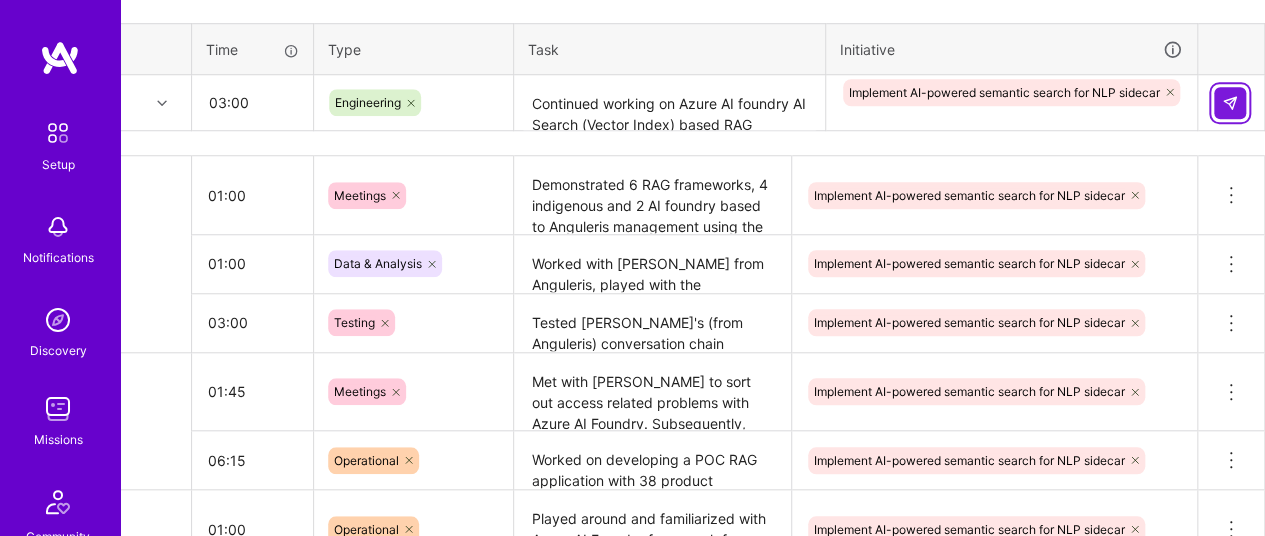 click at bounding box center [1230, 103] 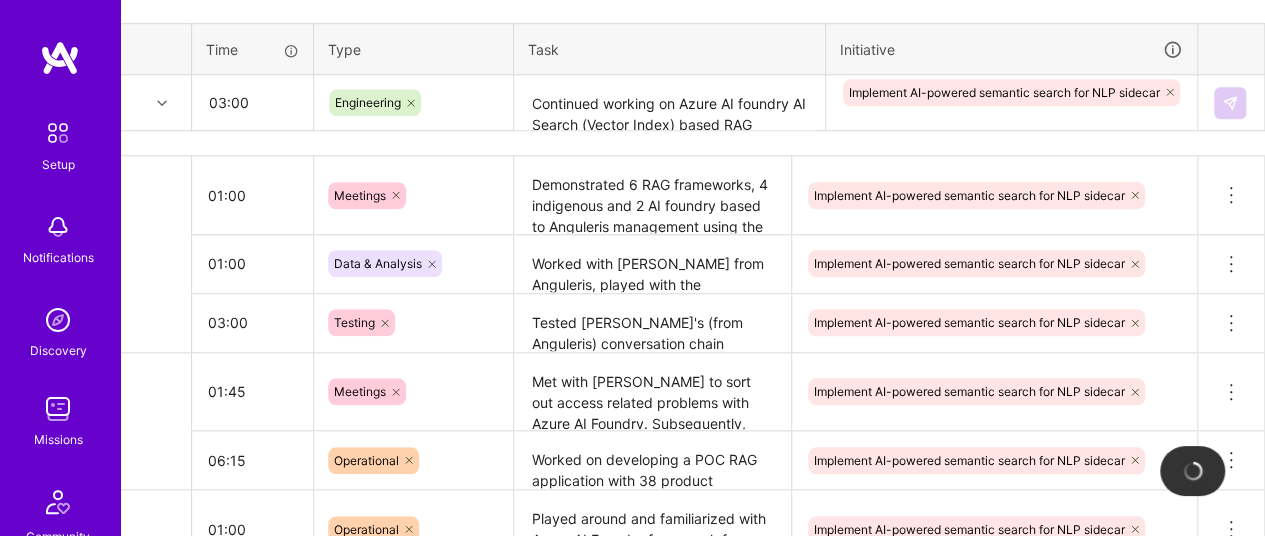 type 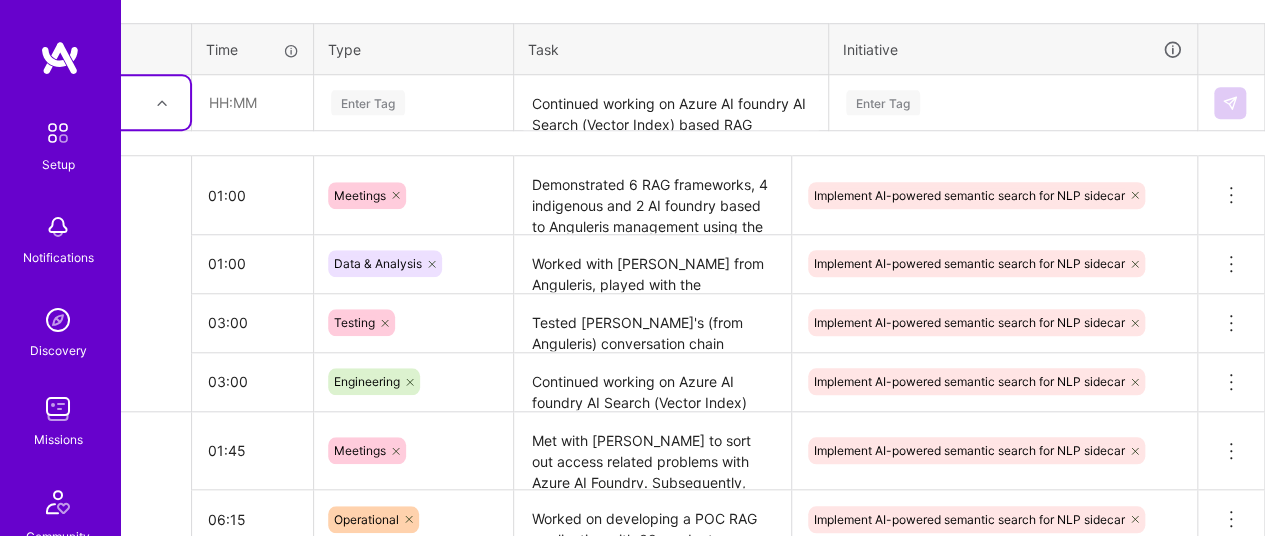 scroll, scrollTop: 774, scrollLeft: 0, axis: vertical 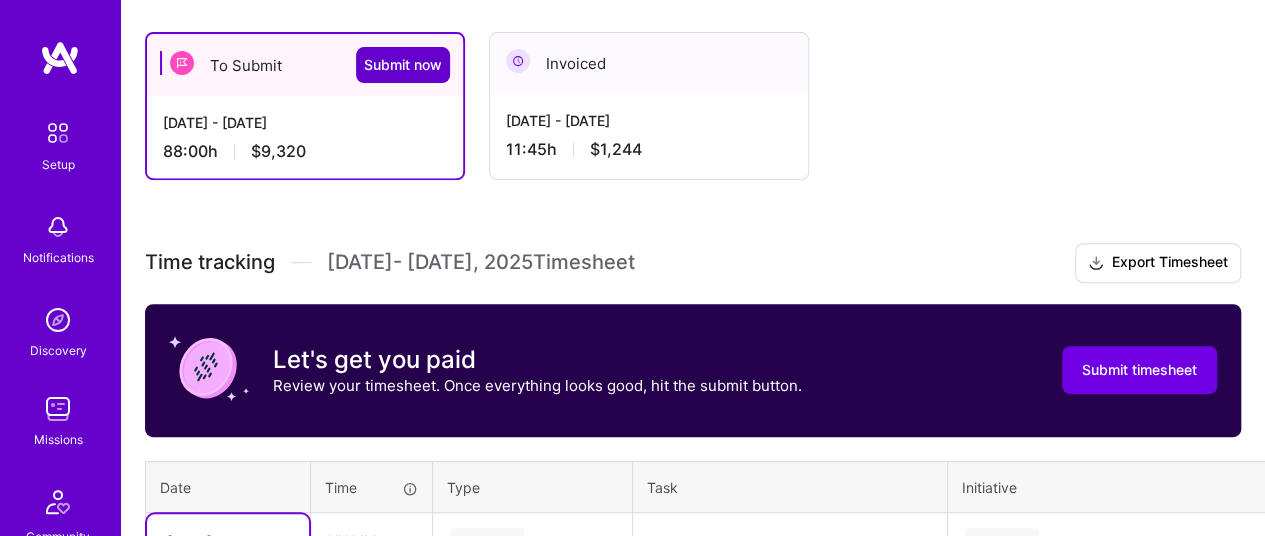 click on "Submit now" at bounding box center (403, 65) 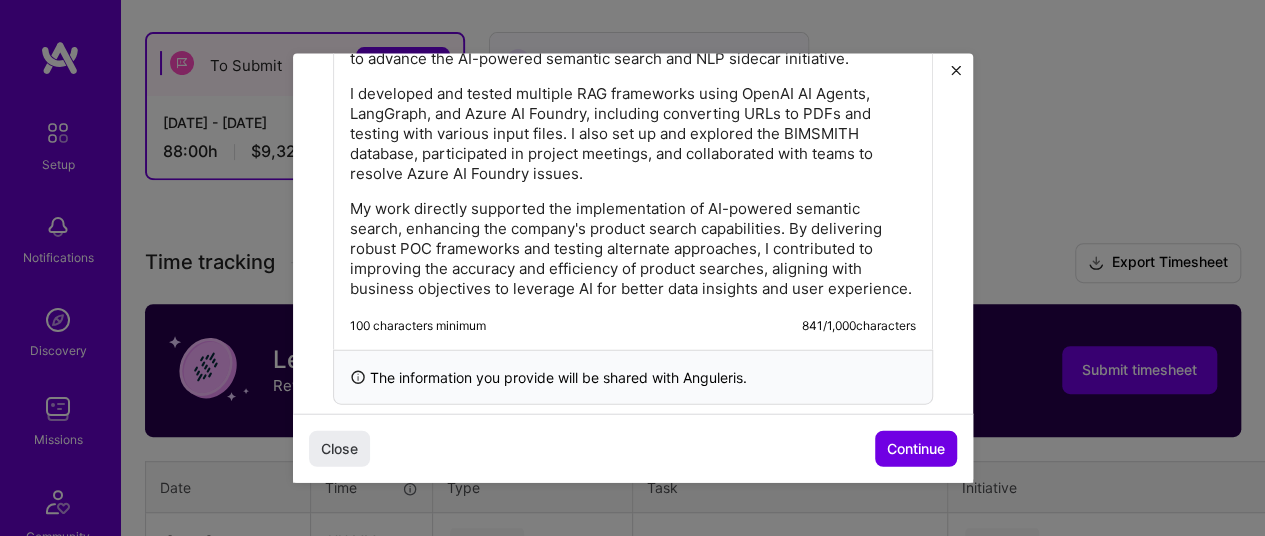 scroll, scrollTop: 1024, scrollLeft: 0, axis: vertical 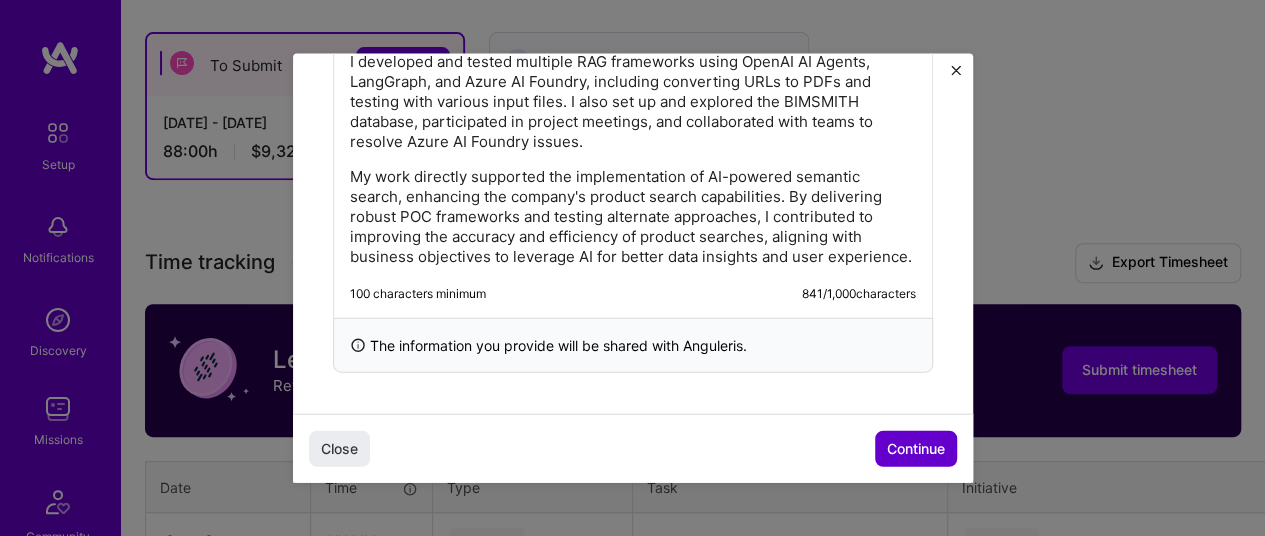 click on "Continue" at bounding box center (916, 448) 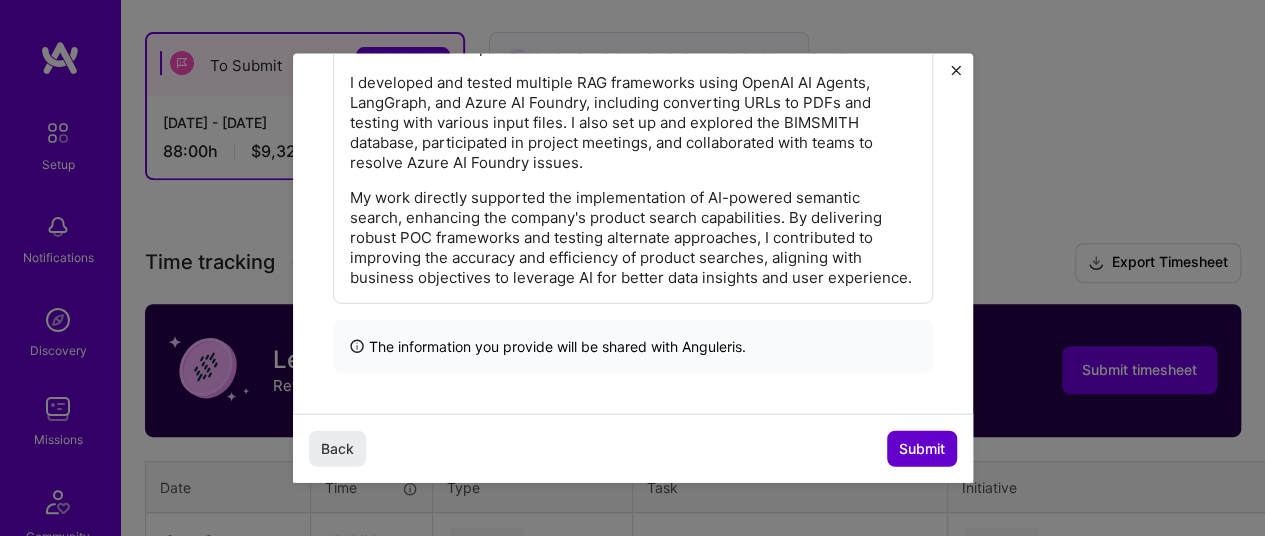 scroll, scrollTop: 757, scrollLeft: 0, axis: vertical 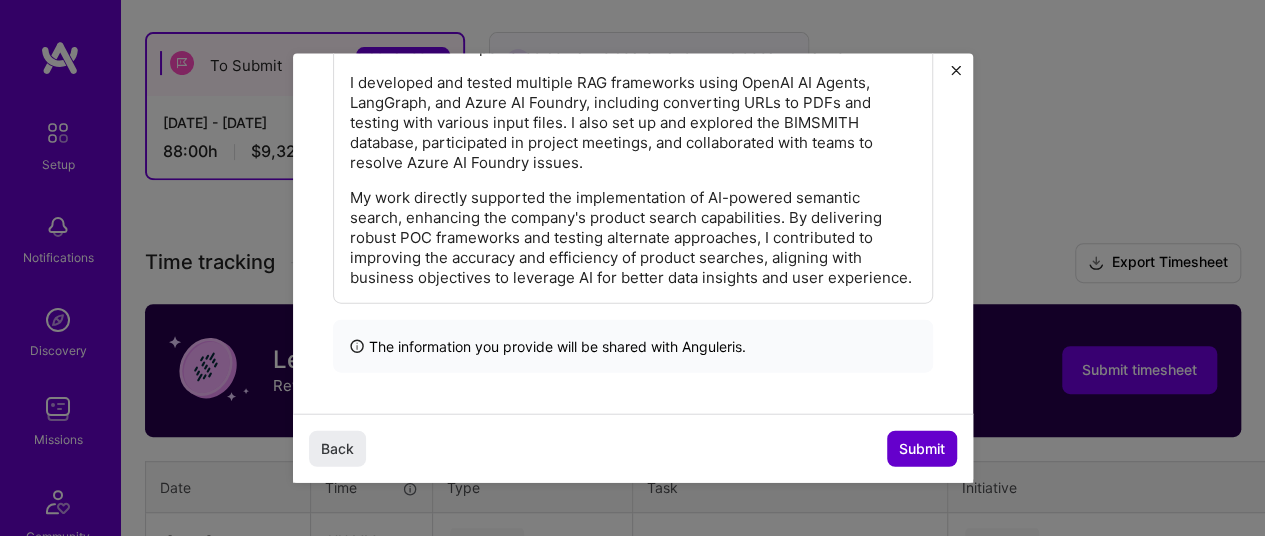 click on "Submit" at bounding box center [922, 448] 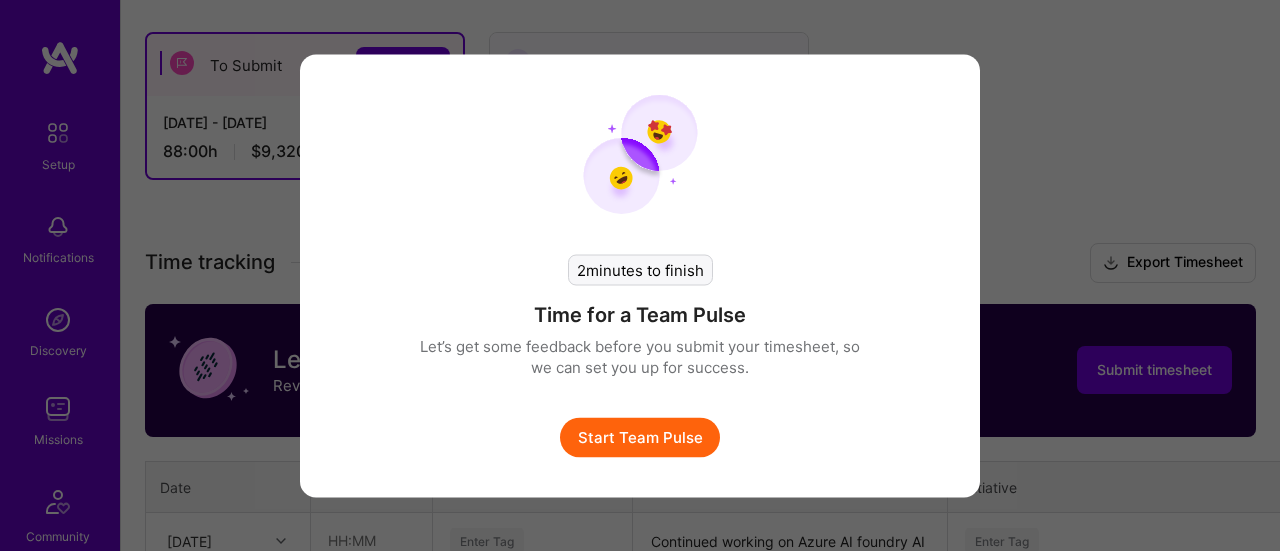 click on "2  minutes to finish Time for a Team Pulse Let’s get some feedback before you submit your timesheet, so we can set you up for success. Start Team Pulse" at bounding box center (640, 275) 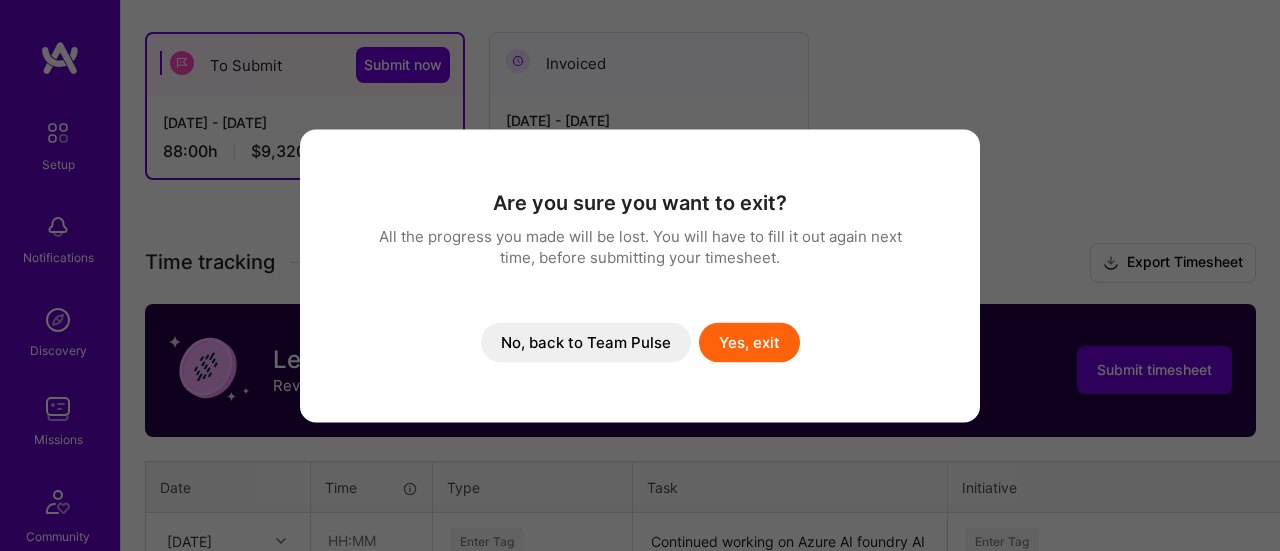 click on "Yes, exit" at bounding box center (749, 342) 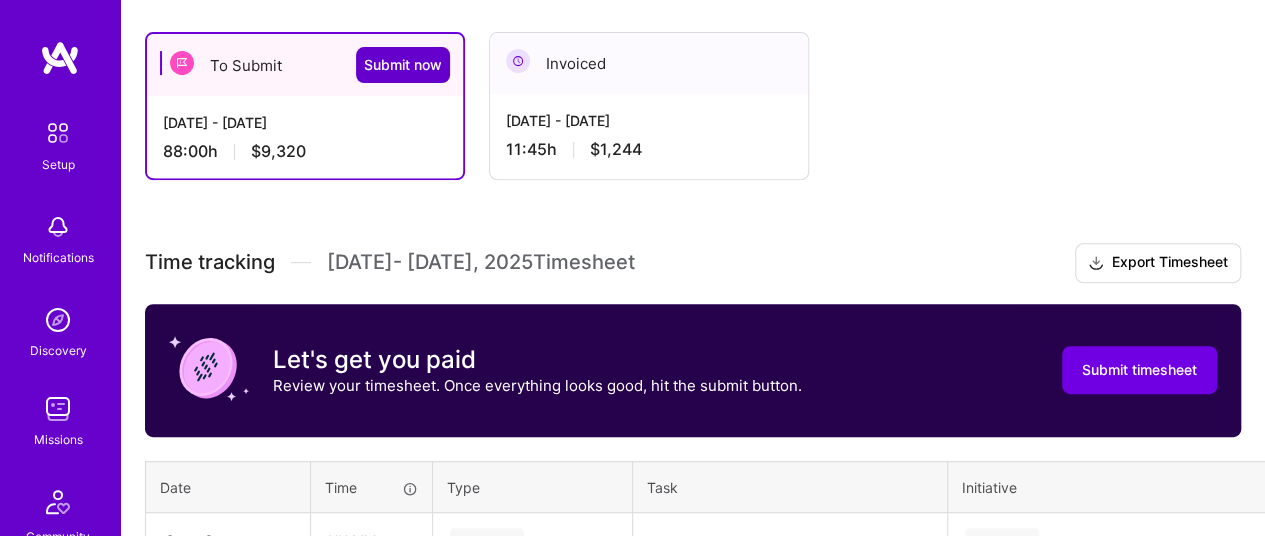 click on "Submit now" at bounding box center (403, 65) 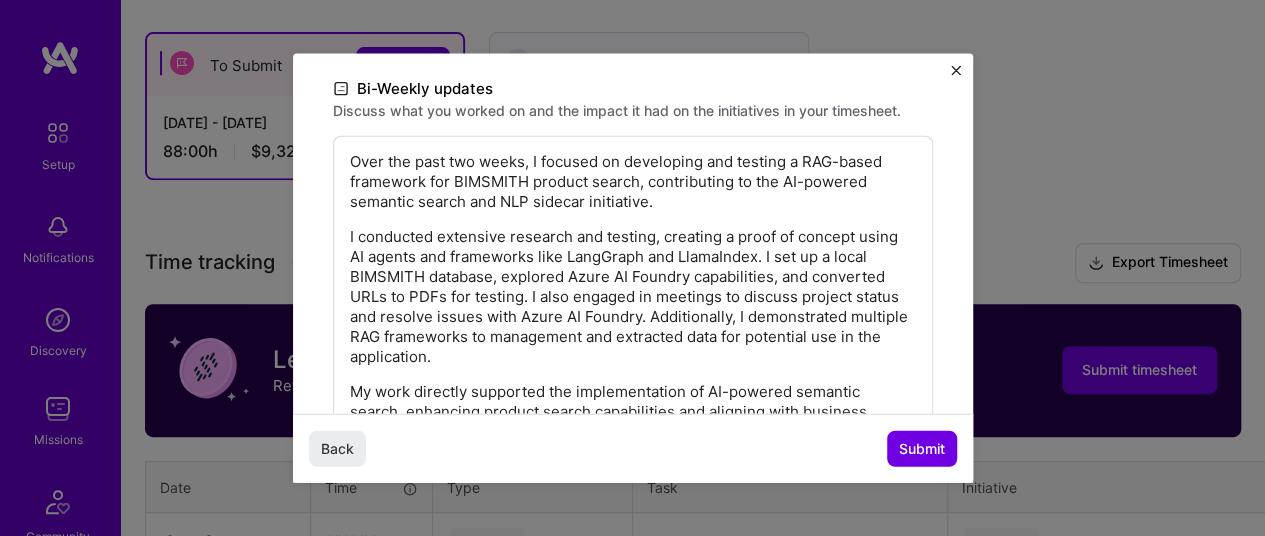 scroll, scrollTop: 618, scrollLeft: 0, axis: vertical 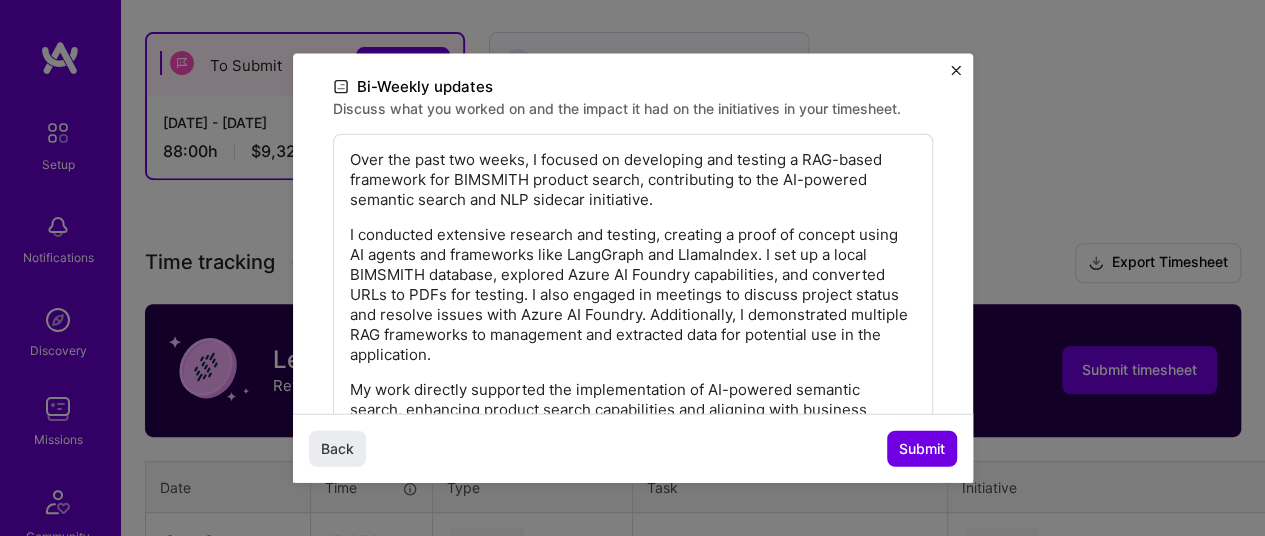 click on "I conducted extensive research and testing, creating a proof of concept using AI agents and frameworks like LangGraph and LlamaIndex. I set up a local BIMSMITH database, explored Azure AI Foundry capabilities, and converted URLs to PDFs for testing. I also engaged in meetings to discuss project status and resolve issues with Azure AI Foundry. Additionally, I demonstrated multiple RAG frameworks to management and extracted data for potential use in the application." at bounding box center [633, 295] 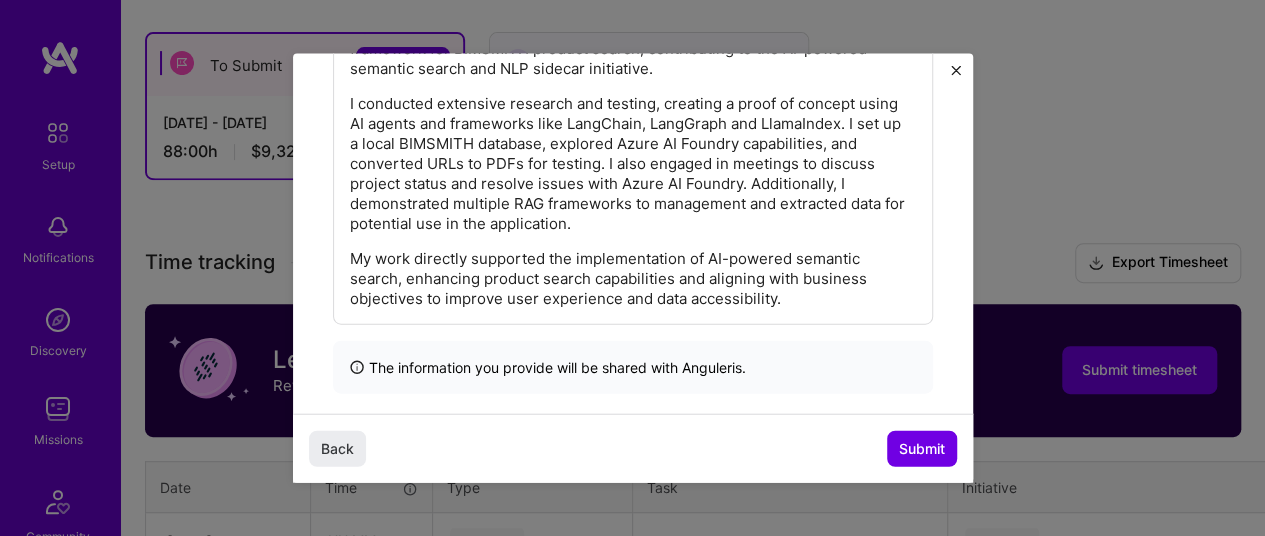 scroll, scrollTop: 757, scrollLeft: 0, axis: vertical 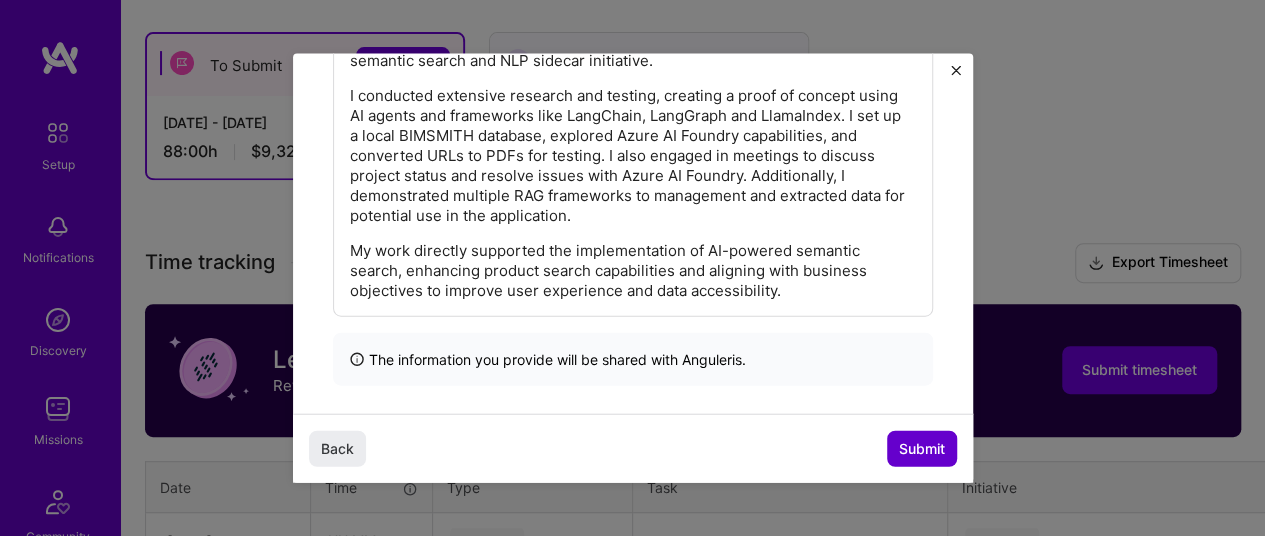 click on "Submit" at bounding box center [922, 448] 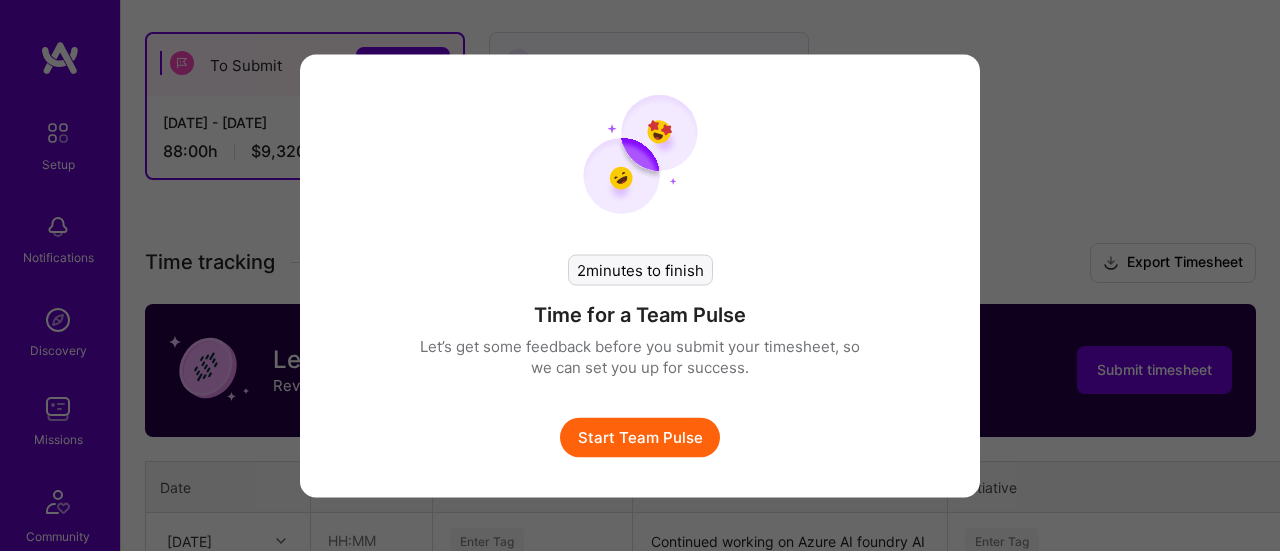 click on "Start Team Pulse" at bounding box center [640, 437] 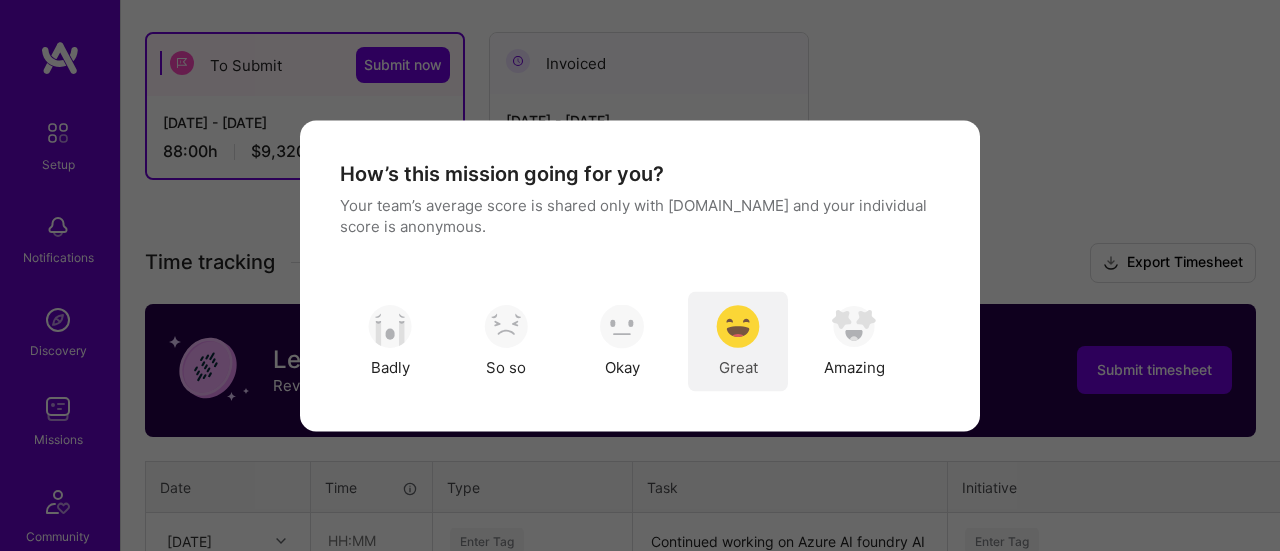 click on "Great" at bounding box center (738, 341) 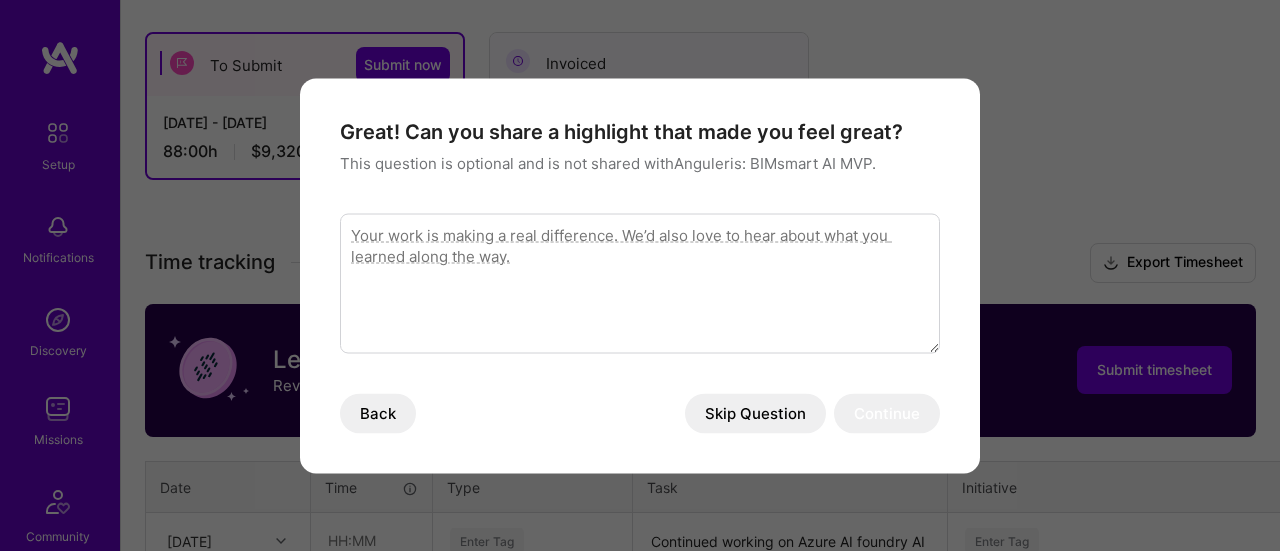click on "Skip Question" at bounding box center [755, 413] 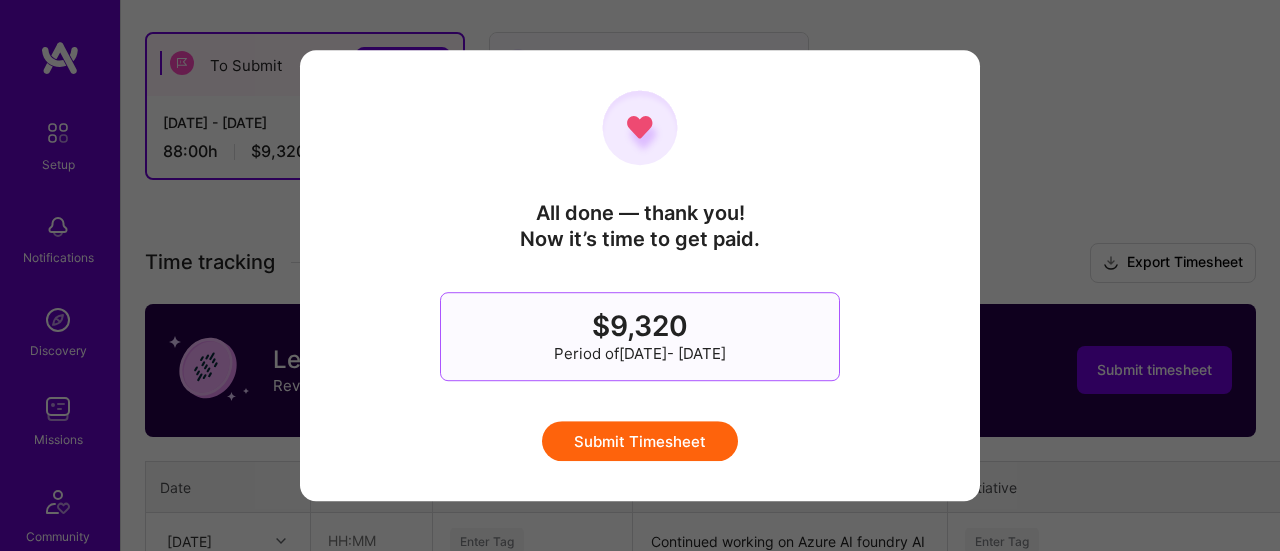click on "Submit Timesheet" at bounding box center (640, 441) 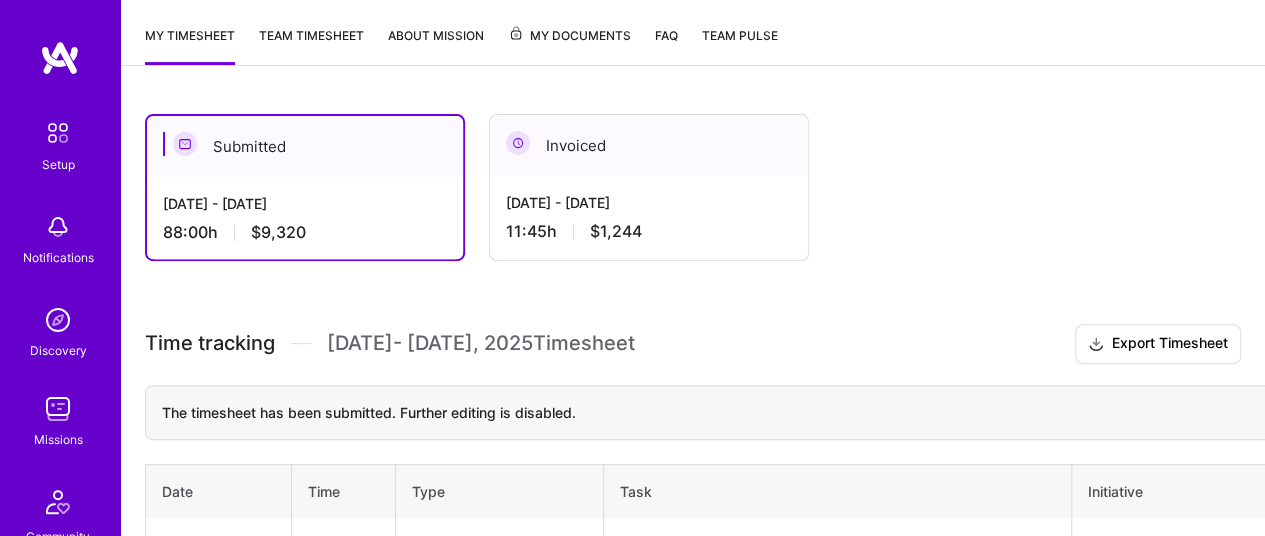 scroll, scrollTop: 145, scrollLeft: 0, axis: vertical 